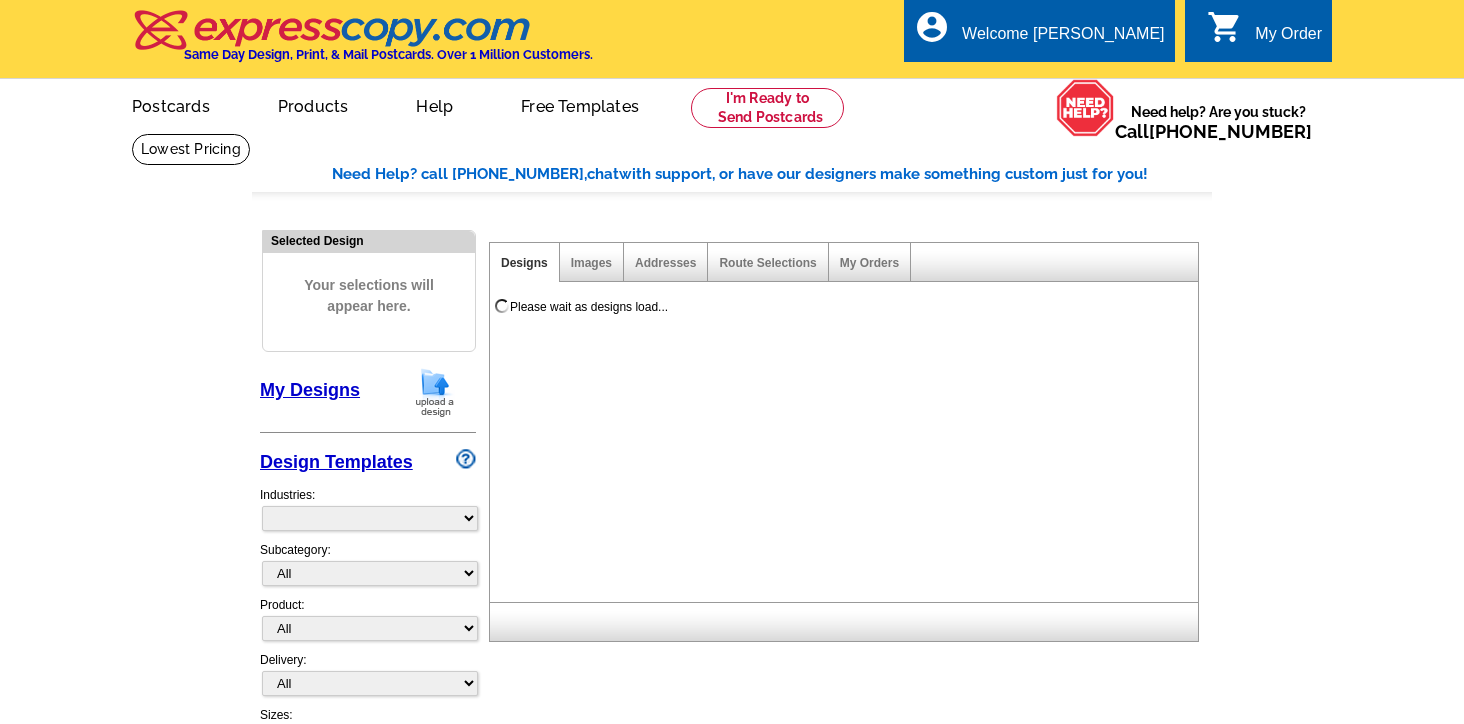 scroll, scrollTop: 0, scrollLeft: 0, axis: both 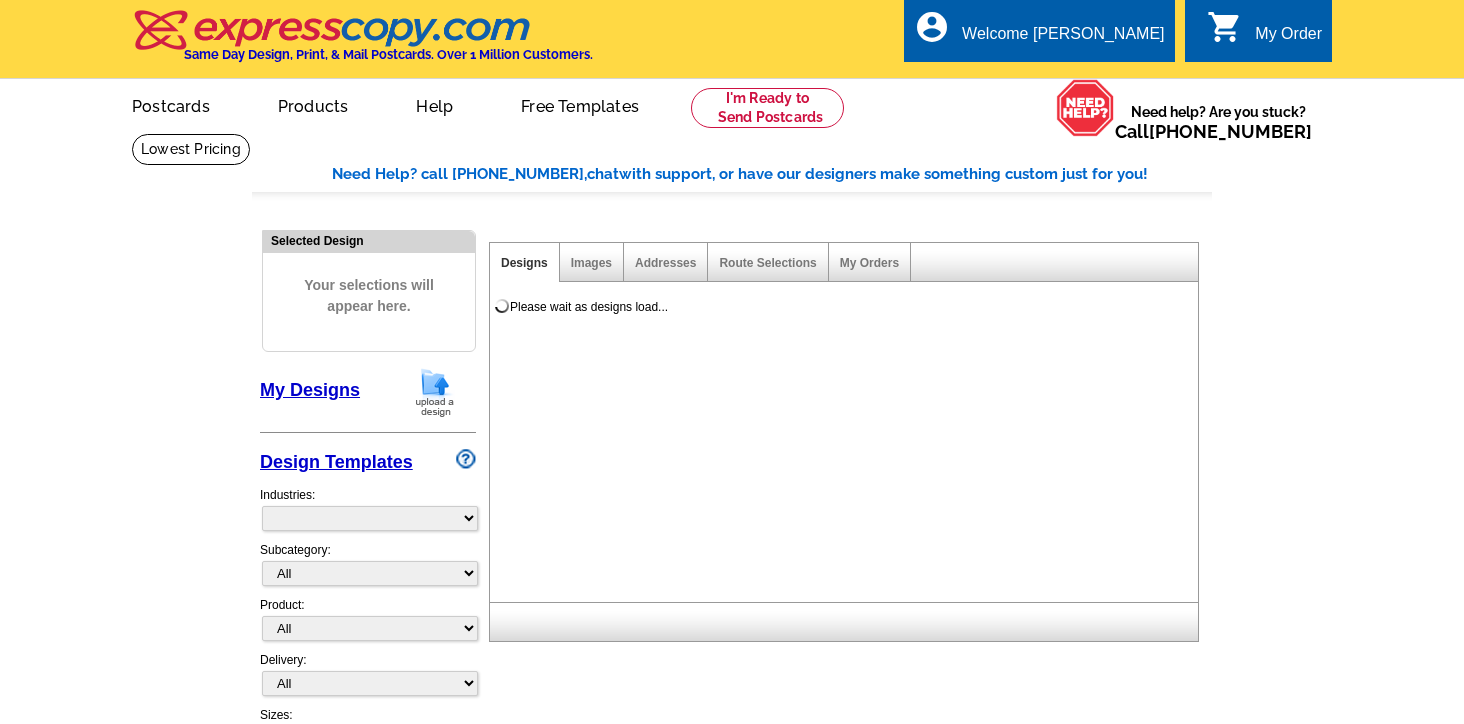 select on "785" 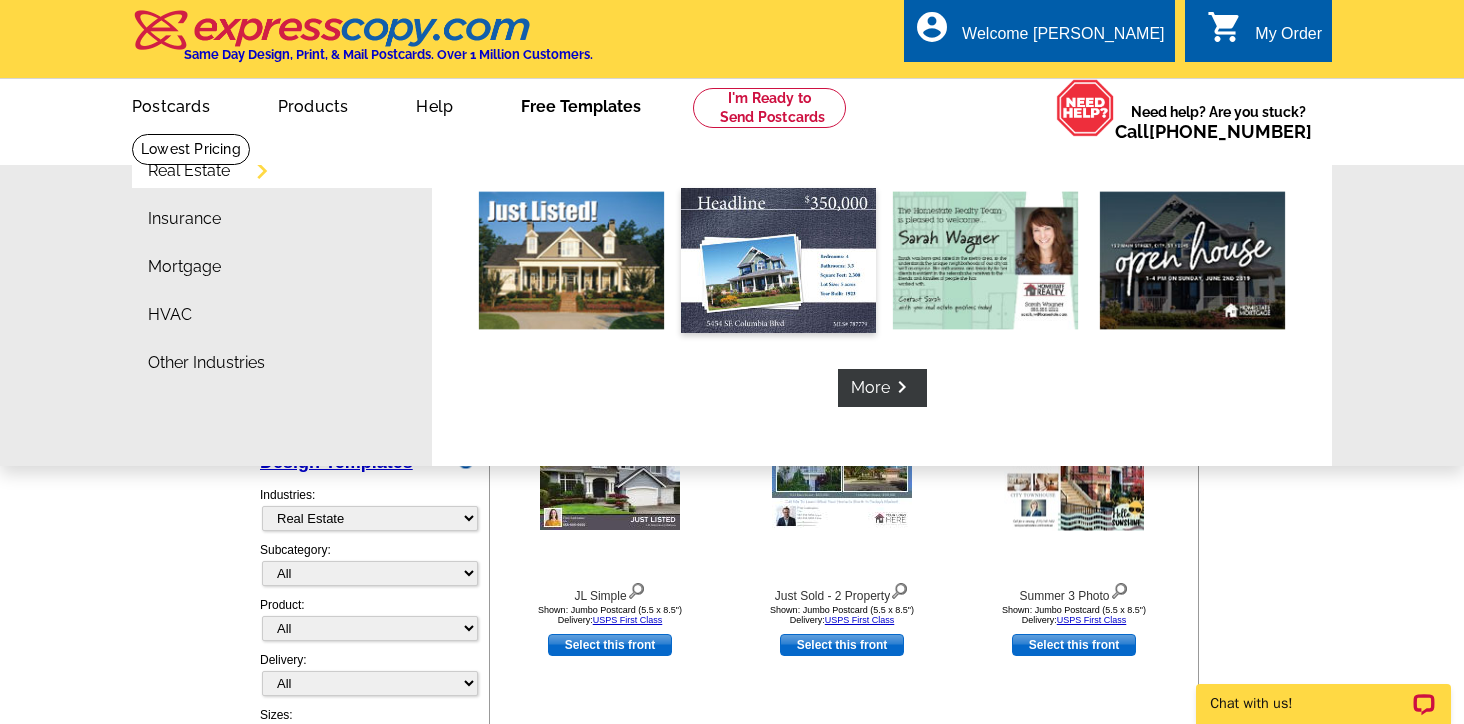 scroll, scrollTop: 0, scrollLeft: 0, axis: both 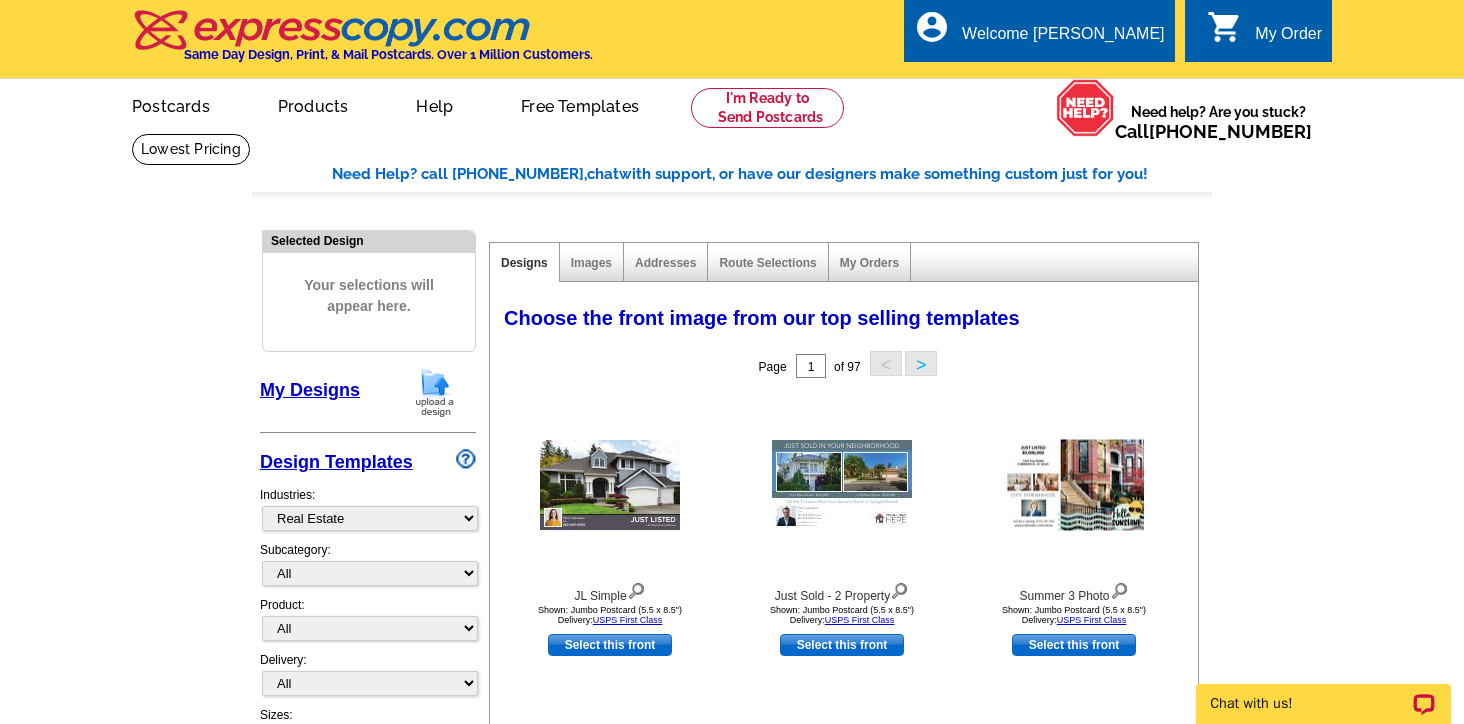 click on "Need Help? call 800-260-5887,  chat  with support, or have our designers make something custom just for you!
Got it, no need for the selection guide next time.
Show Results
Selected Design
Your selections will appear here.
My Designs
Design Templates
Industries:
What's New Real Estate Mortgage Insurance HVAC Dental Solar EDDM - NEW! Calendar Postcards Arts & Entertainment Assisted Living Automotive All" at bounding box center [732, 876] 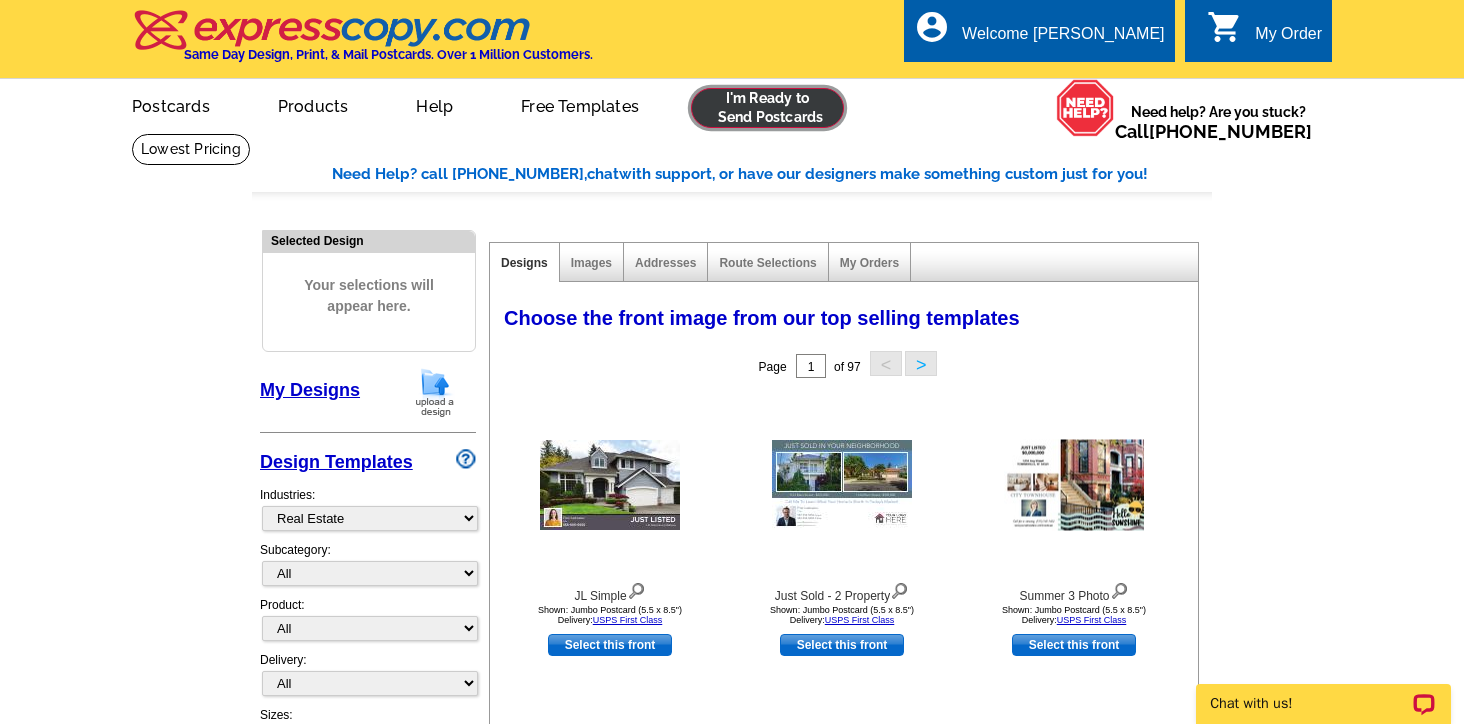 click at bounding box center [767, 108] 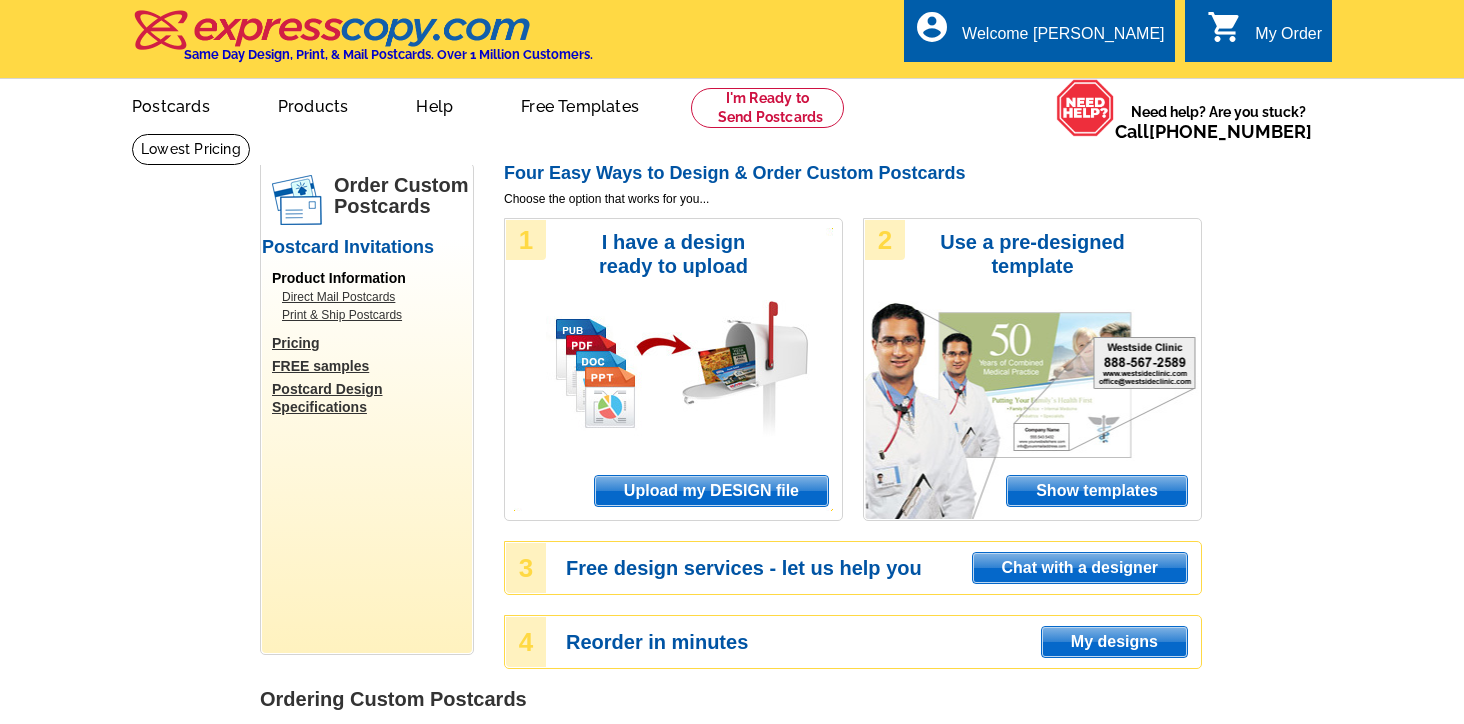 scroll, scrollTop: 0, scrollLeft: 0, axis: both 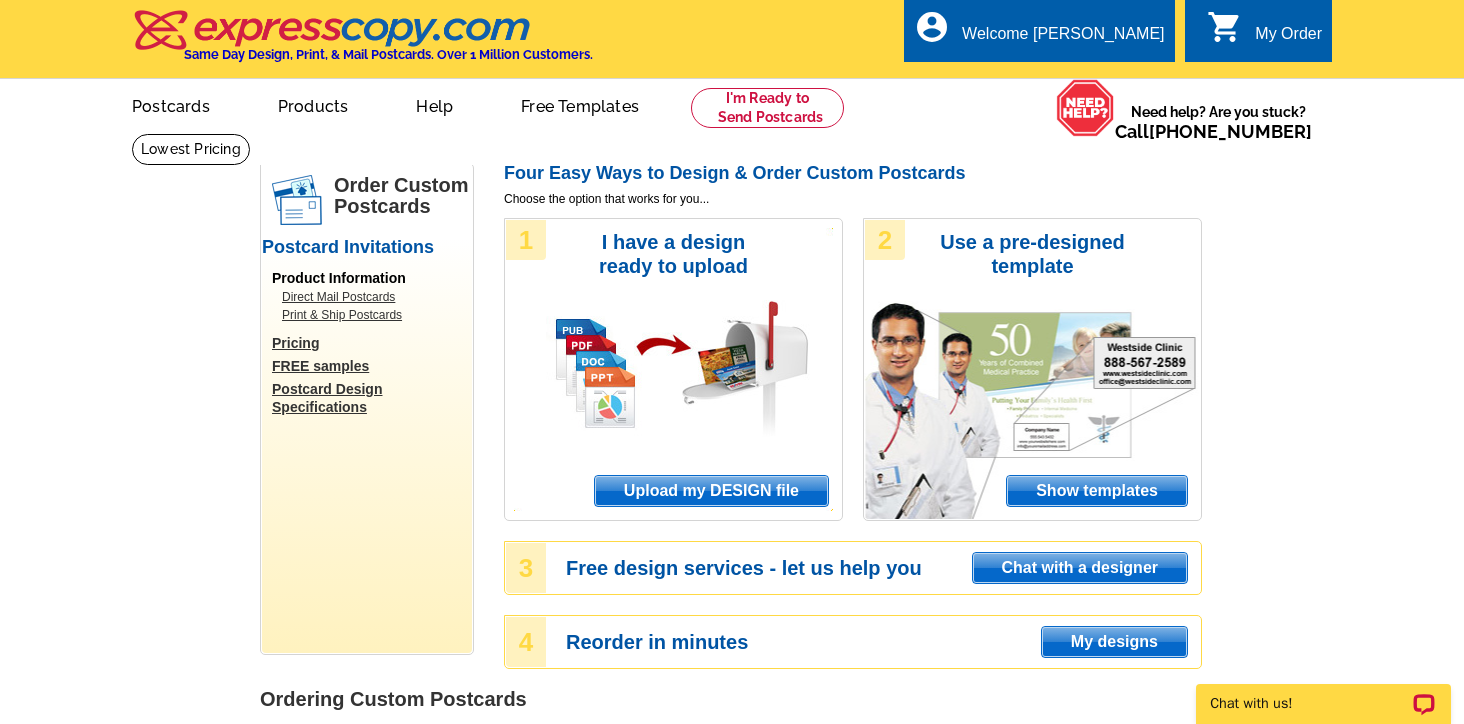click on "Upload my DESIGN file" at bounding box center [711, 491] 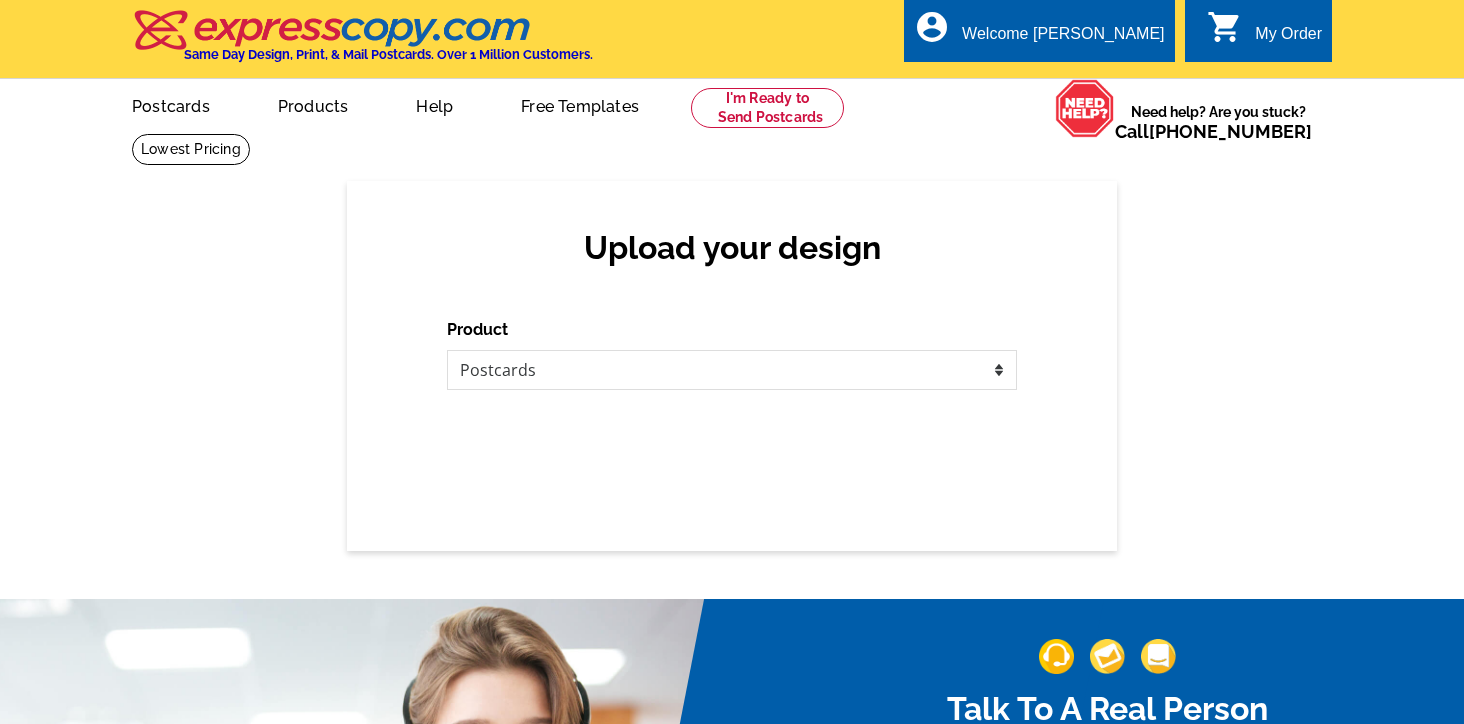 scroll, scrollTop: 0, scrollLeft: 0, axis: both 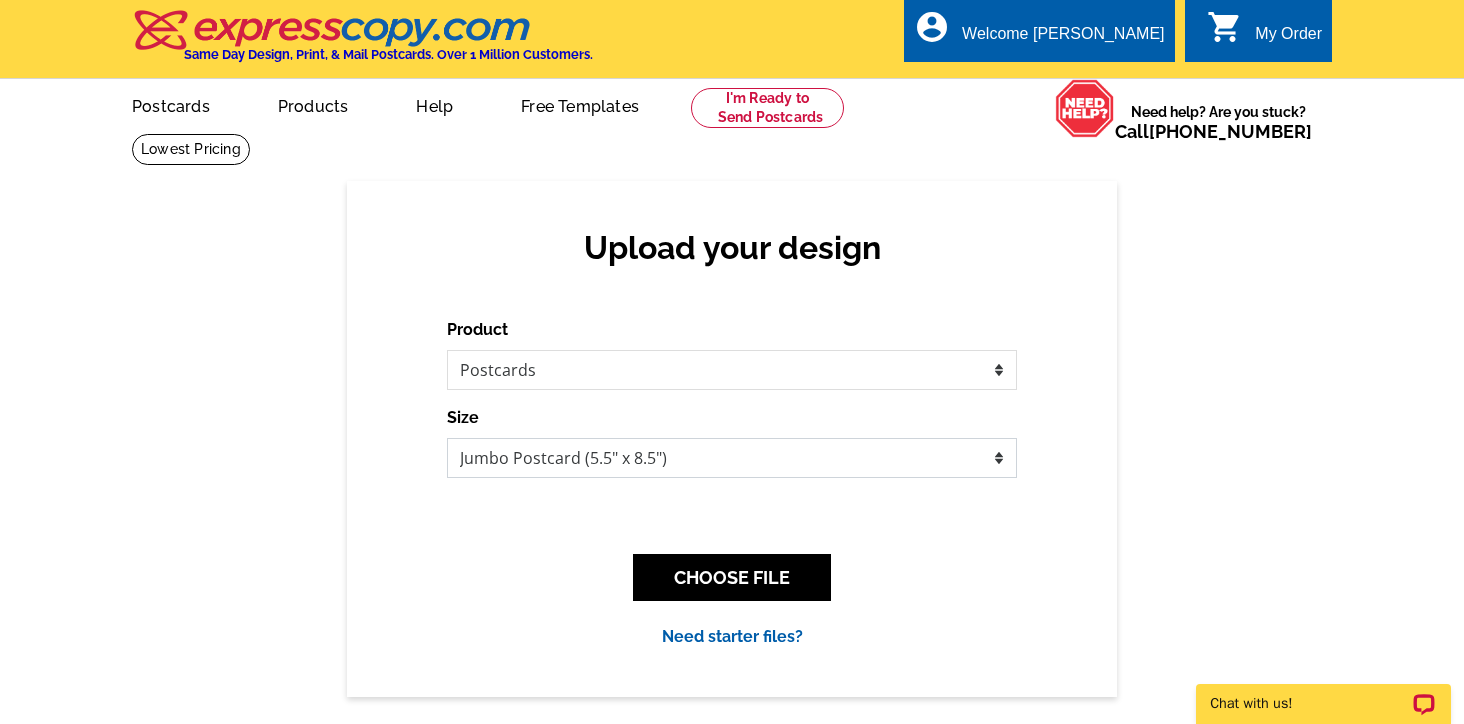 click on "Jumbo Postcard (5.5" x 8.5") Regular Postcard (4.25" x 5.6") Panoramic Postcard (5.75" x 11.25") Giant Postcard (8.5" x 11") EDDM Postcard (6.125" x 8.25")" at bounding box center (732, 458) 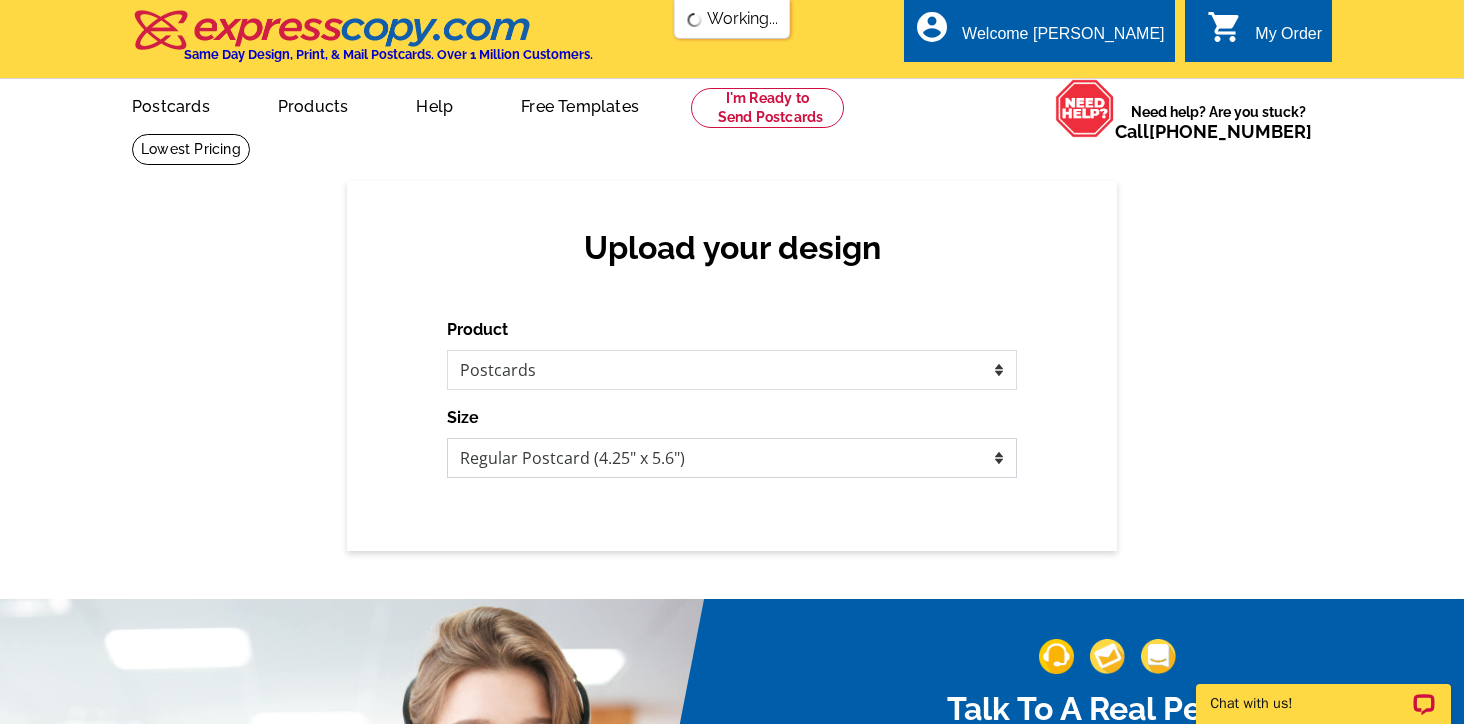 scroll, scrollTop: 0, scrollLeft: 0, axis: both 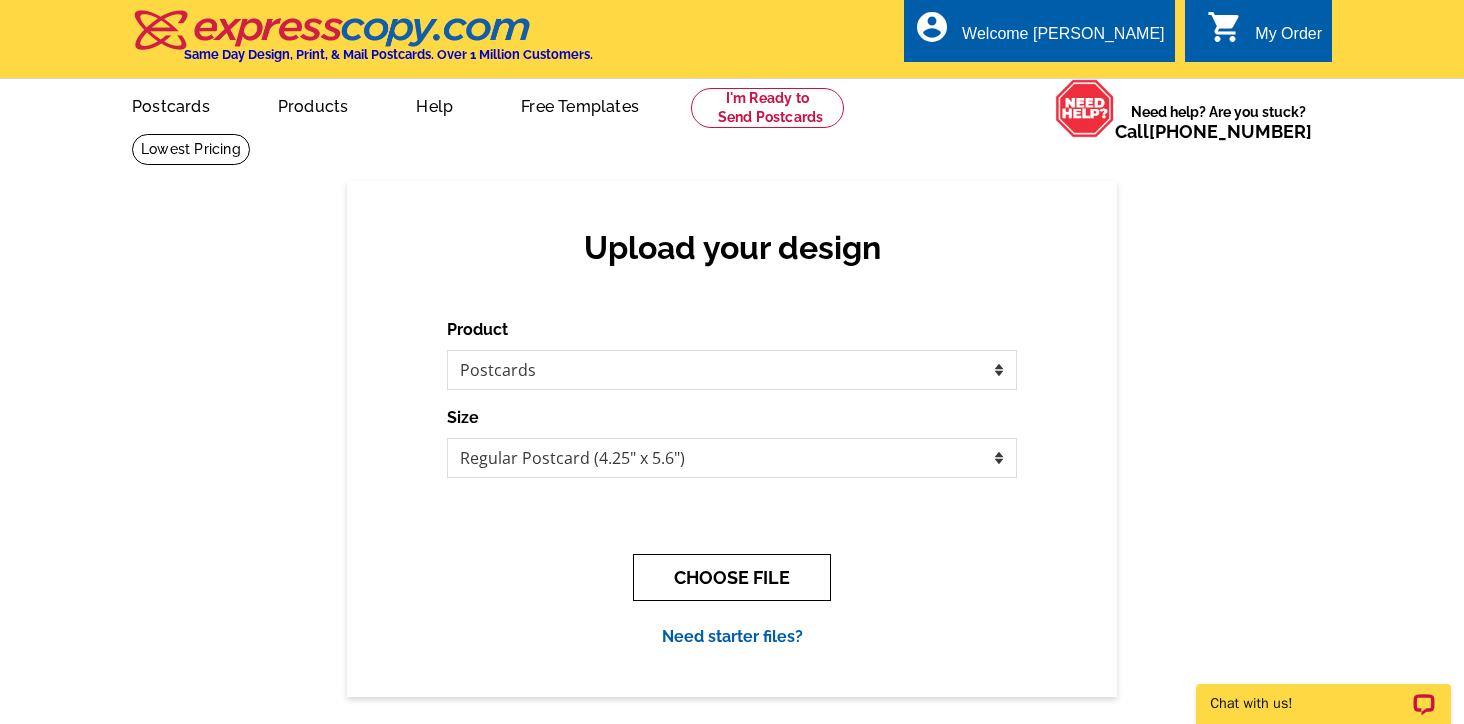 click on "CHOOSE FILE" at bounding box center (732, 577) 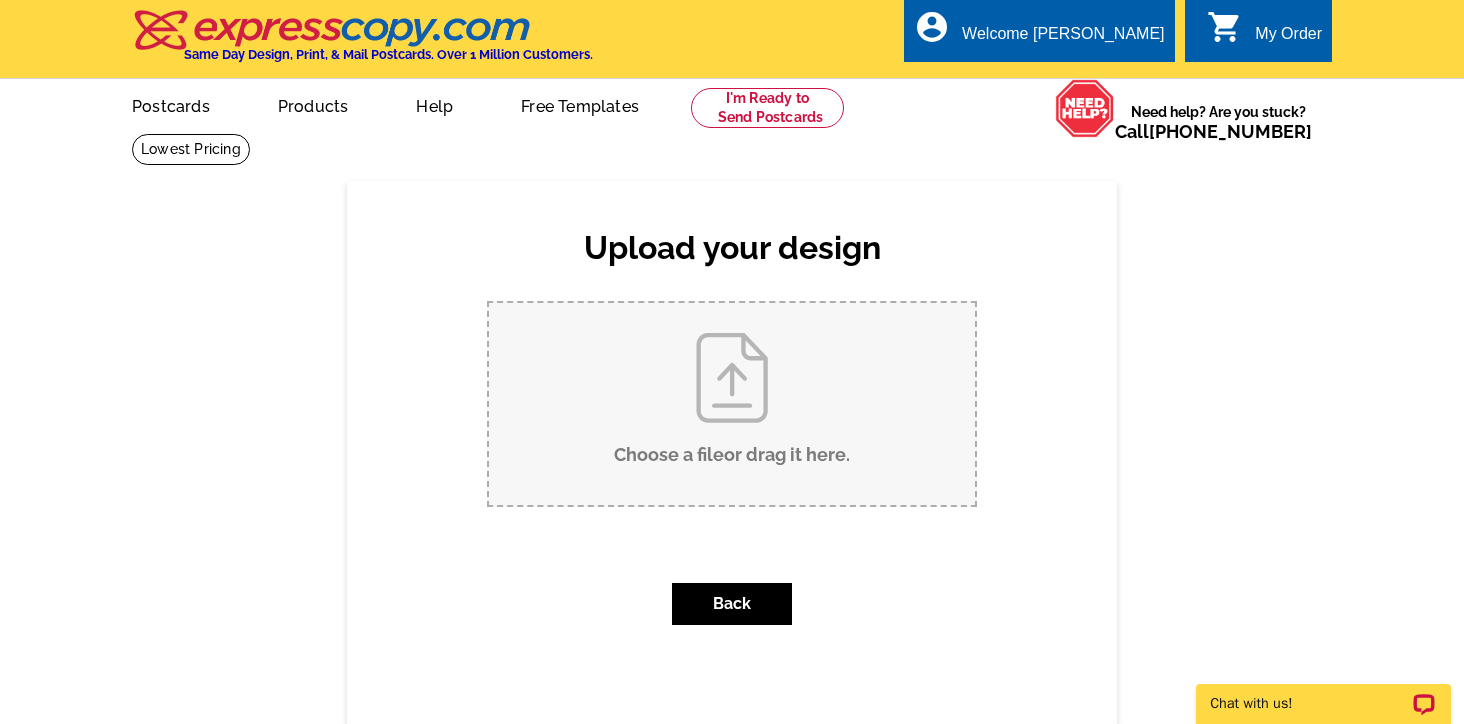 click on "Choose a file  or drag it here ." at bounding box center (732, 404) 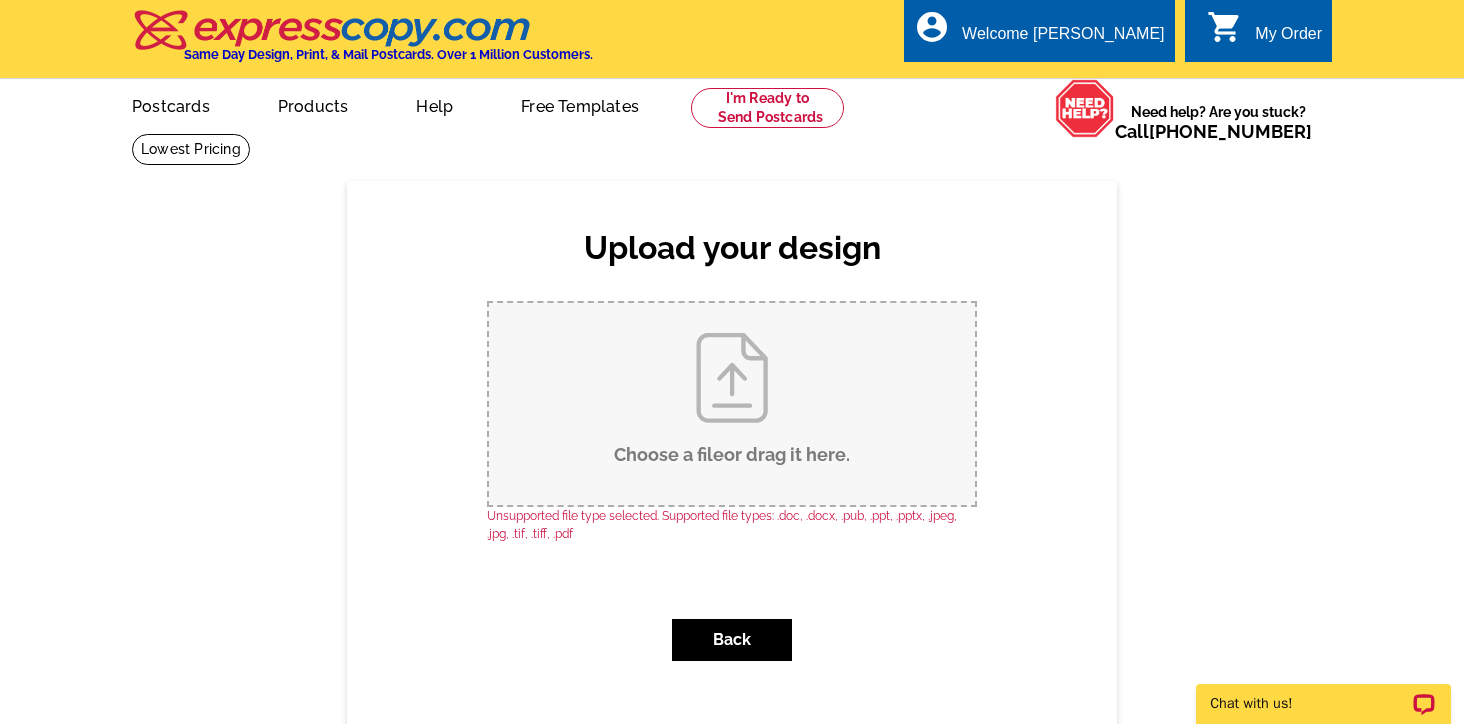 click on "Choose a file  or drag it here ." at bounding box center (732, 404) 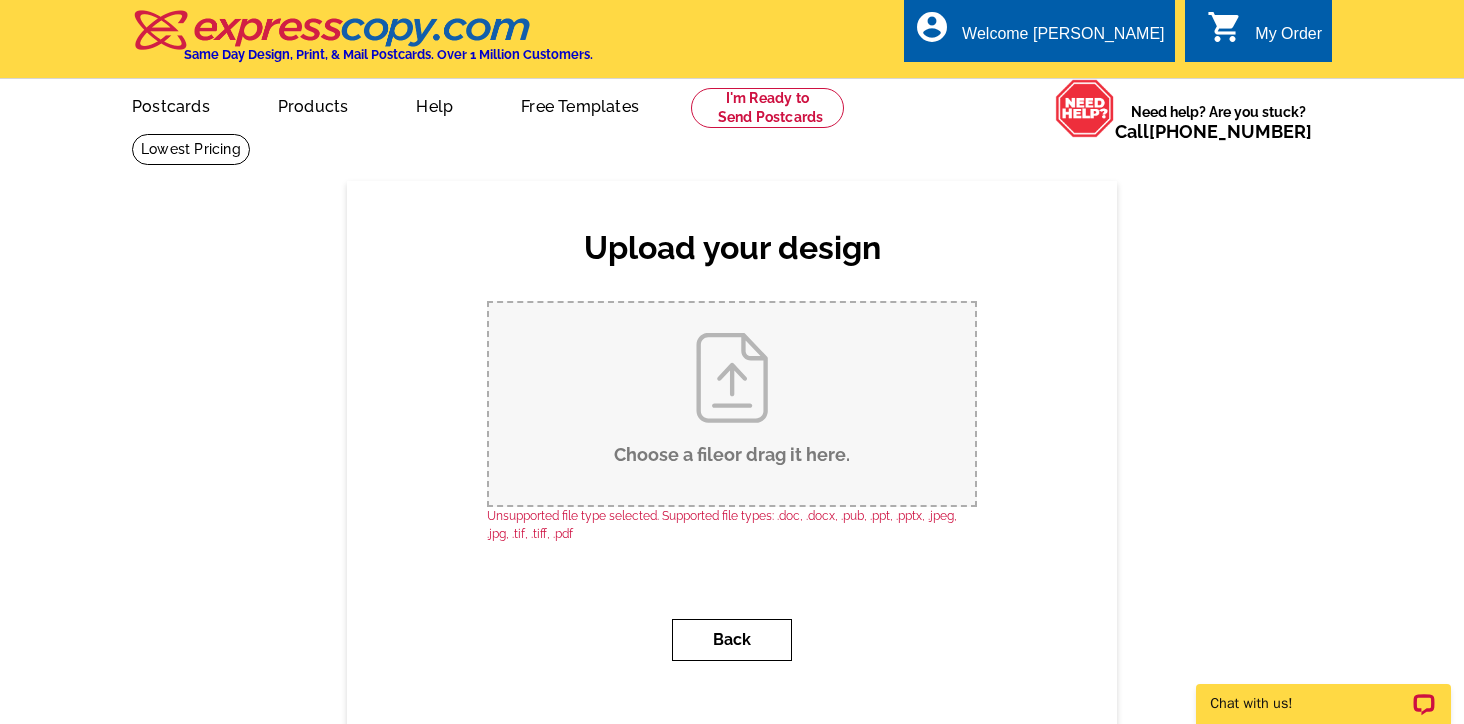 click on "Back" at bounding box center (732, 640) 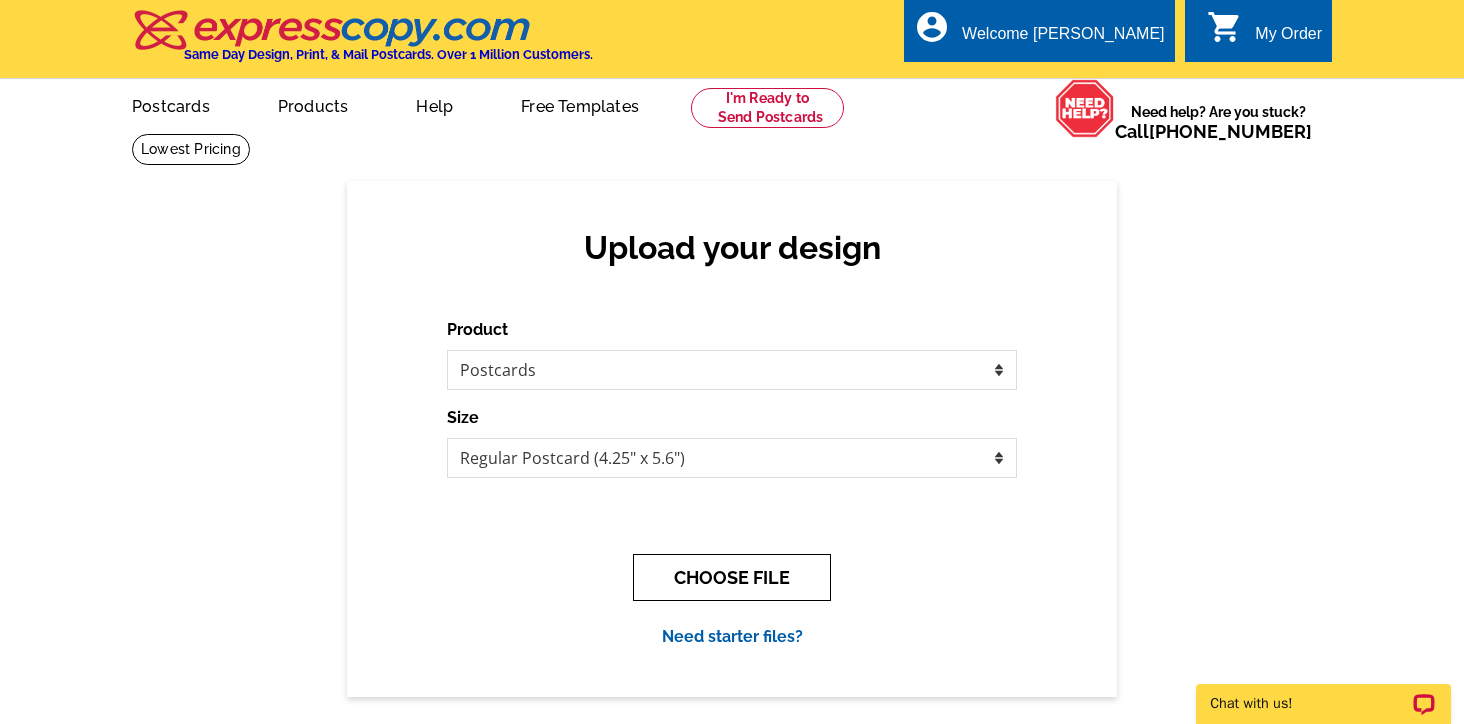 click on "CHOOSE FILE" at bounding box center (732, 577) 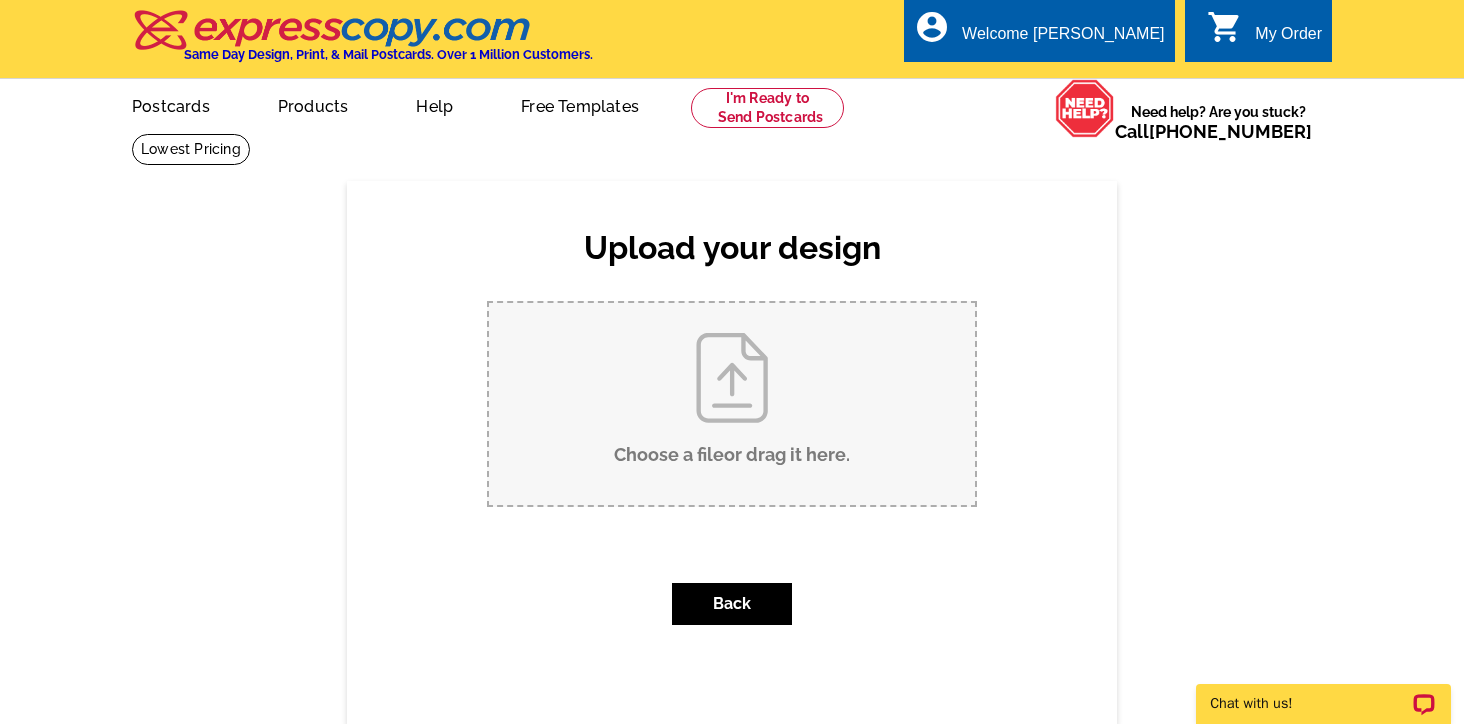 click on "Choose a file  or drag it here ." at bounding box center (732, 404) 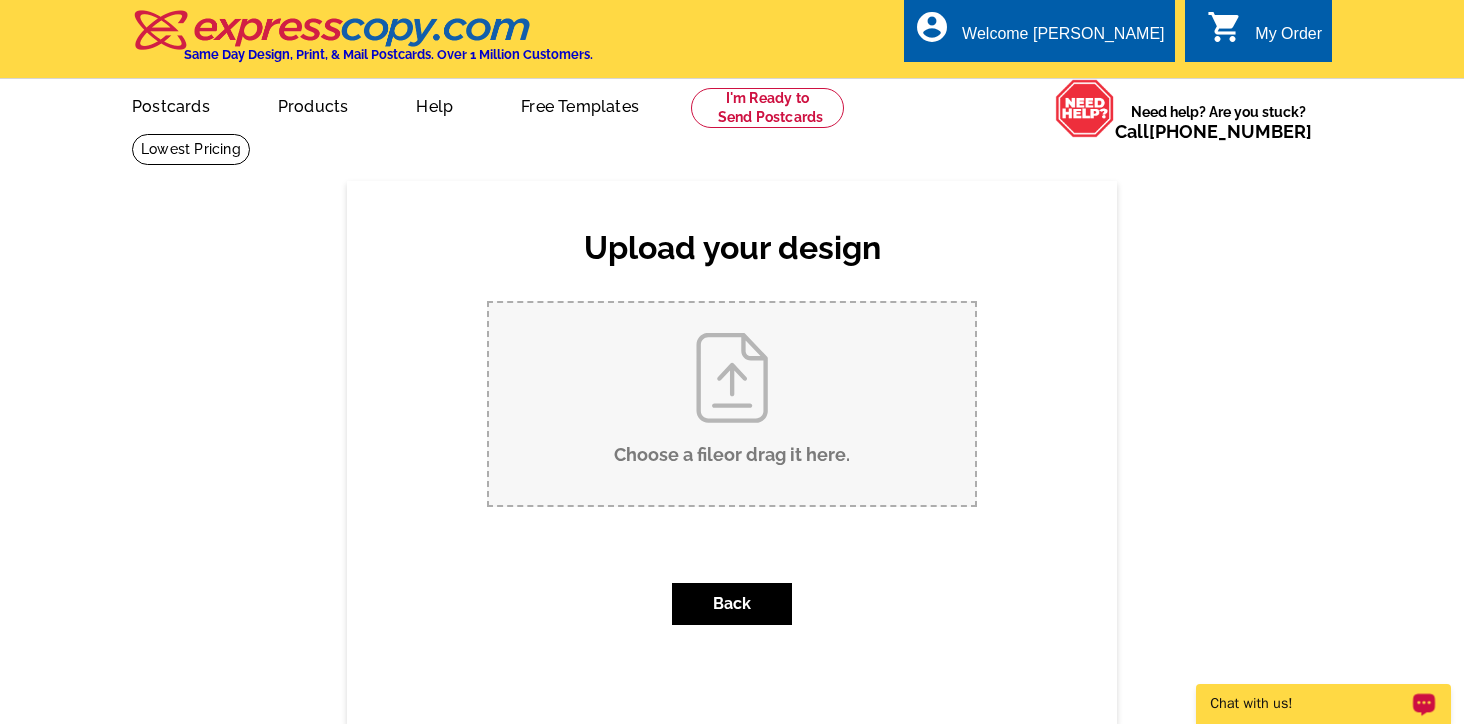 click on "Choose a file . Back" at bounding box center (732, 471) 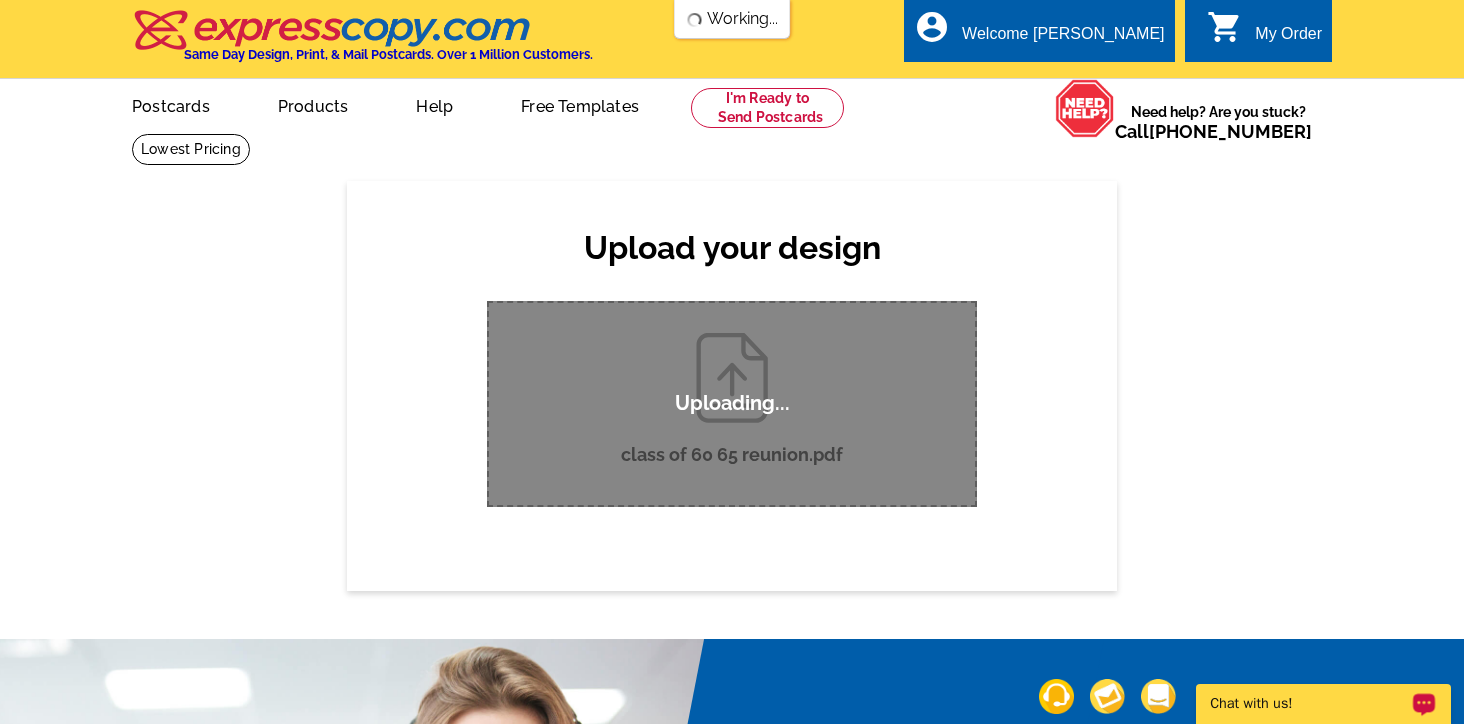 type 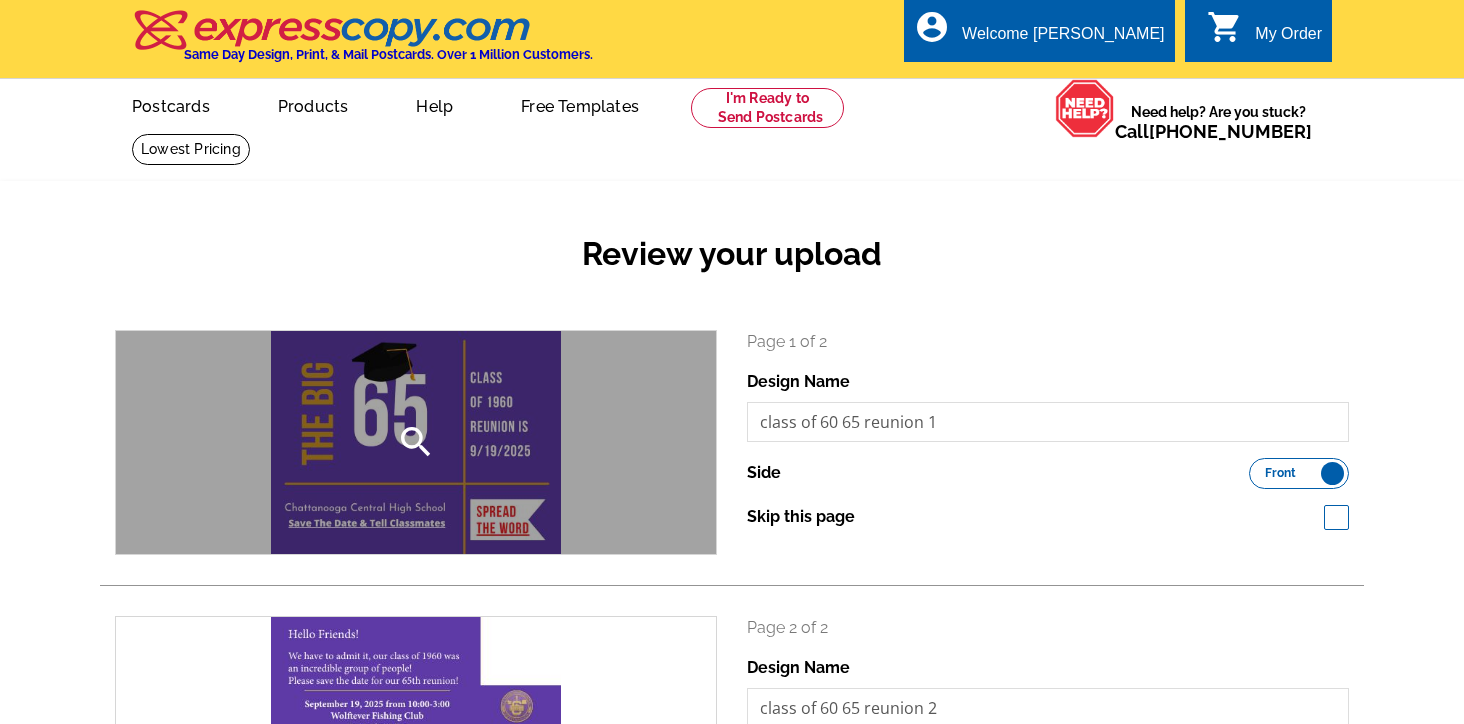 scroll, scrollTop: 0, scrollLeft: 0, axis: both 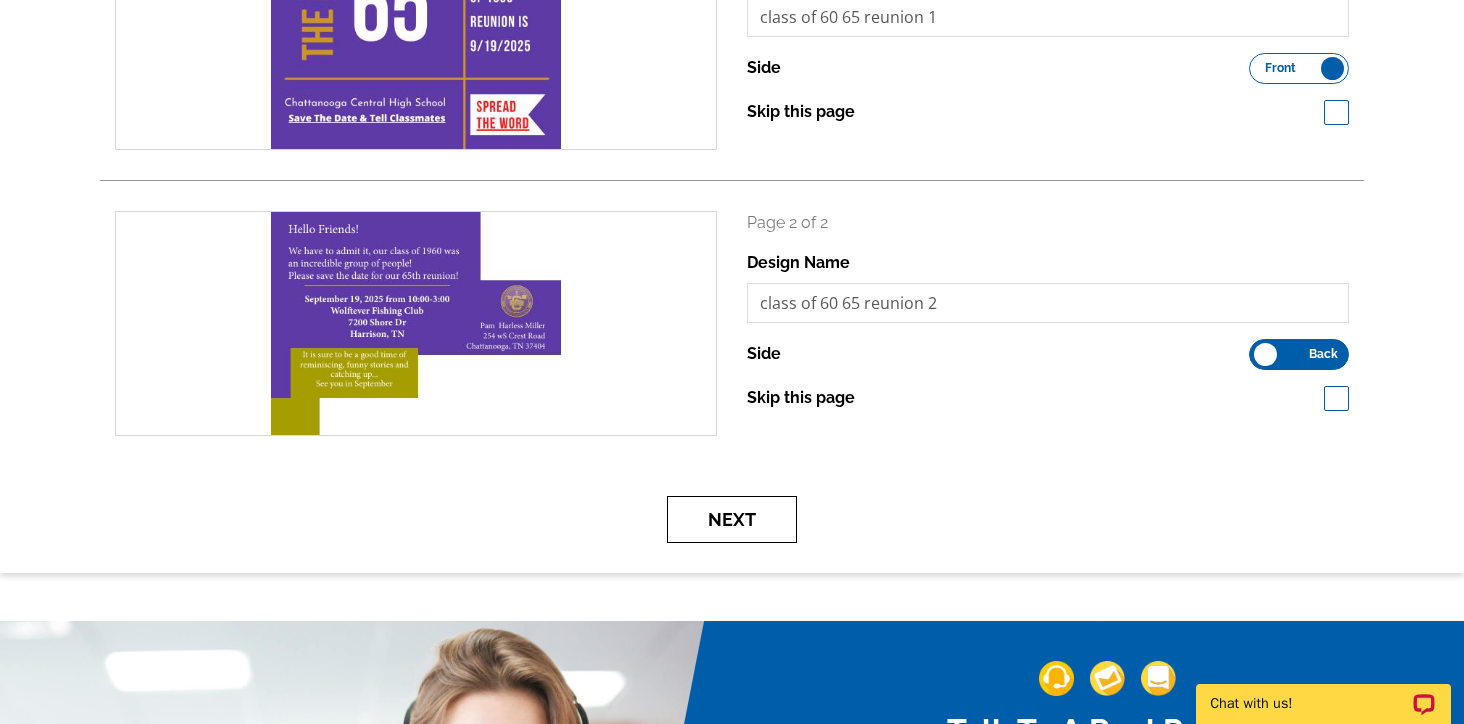 click on "Next" at bounding box center (732, 519) 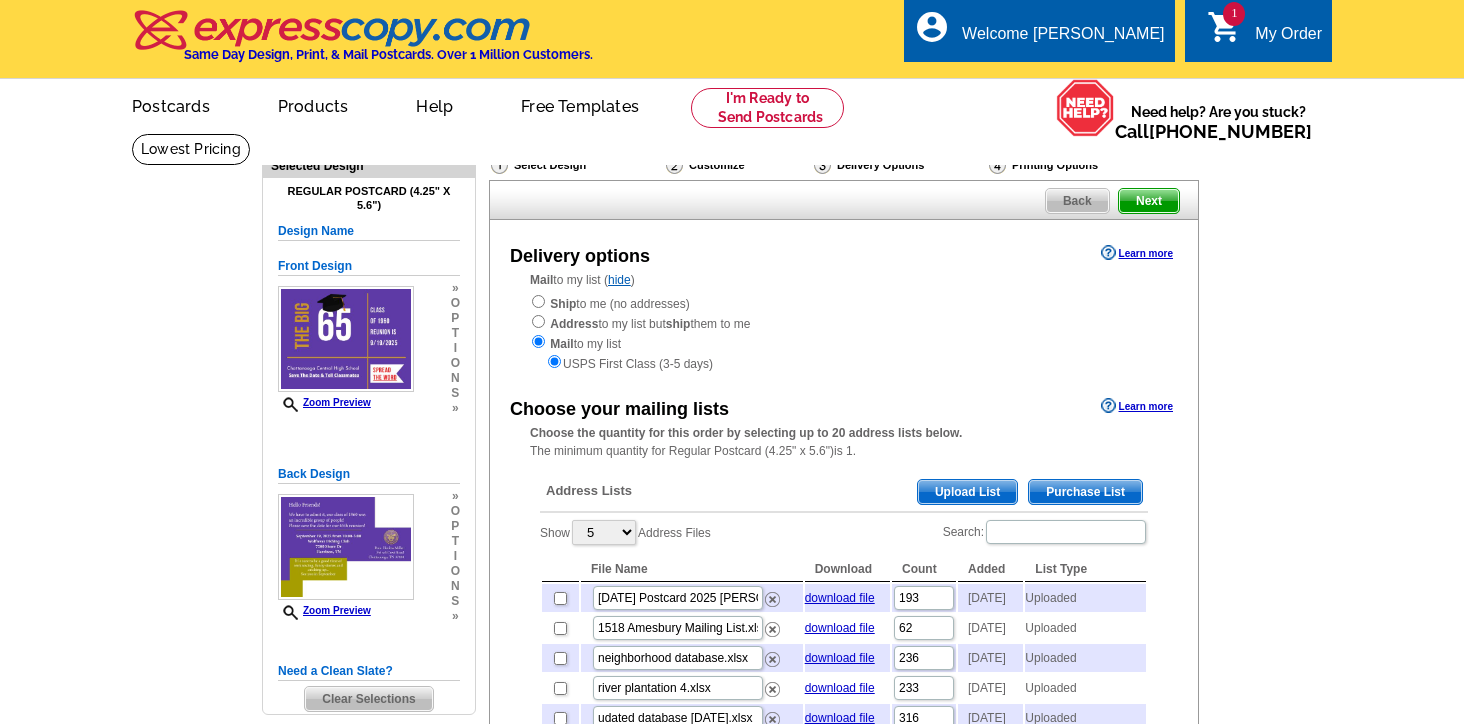 scroll, scrollTop: 0, scrollLeft: 0, axis: both 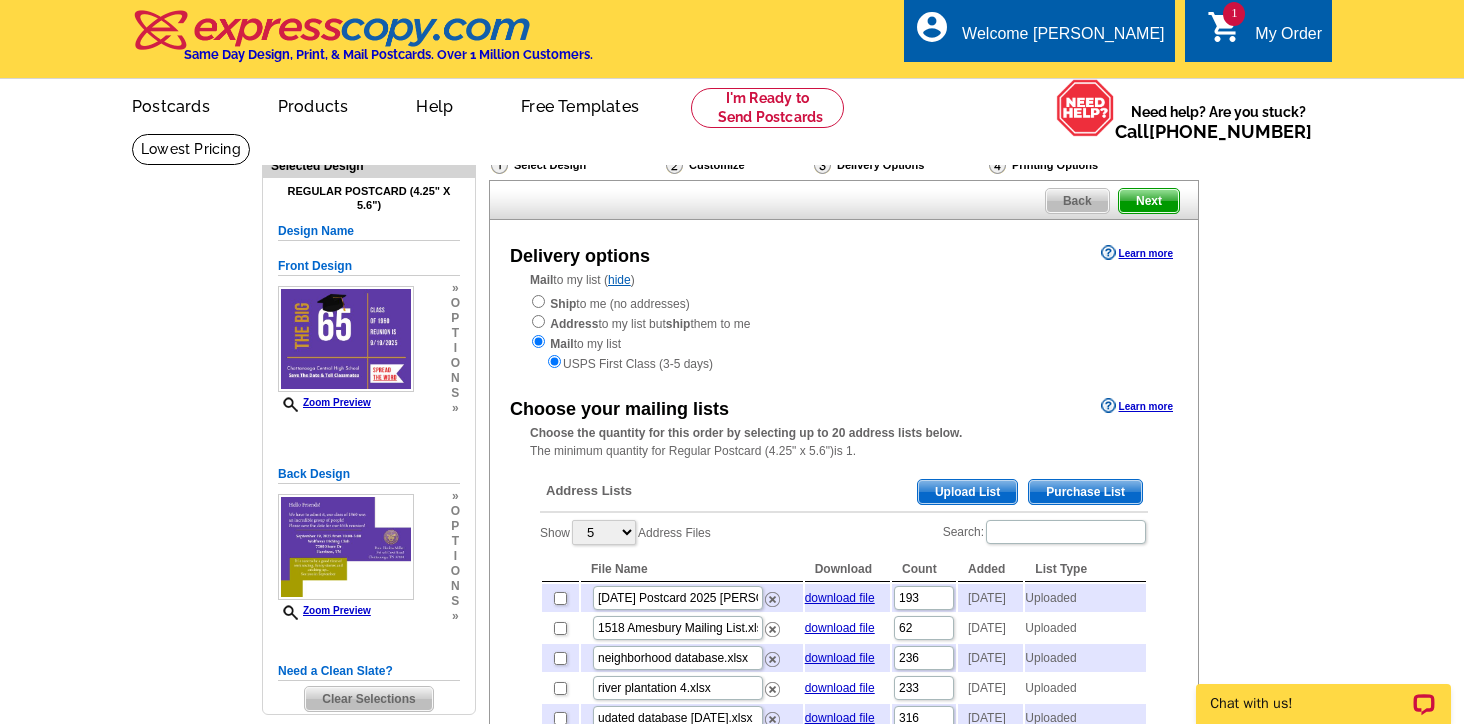 click on "Upload List" at bounding box center (967, 492) 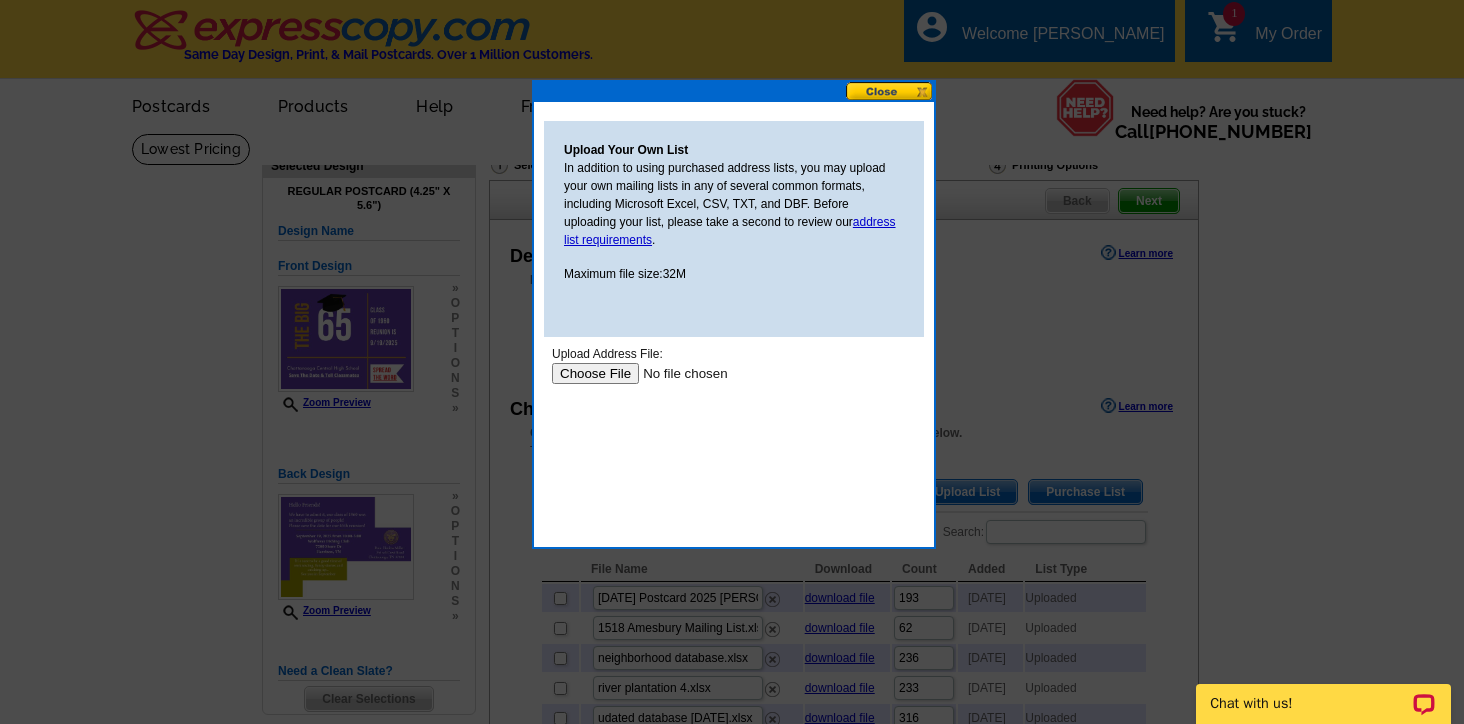 scroll, scrollTop: 0, scrollLeft: 0, axis: both 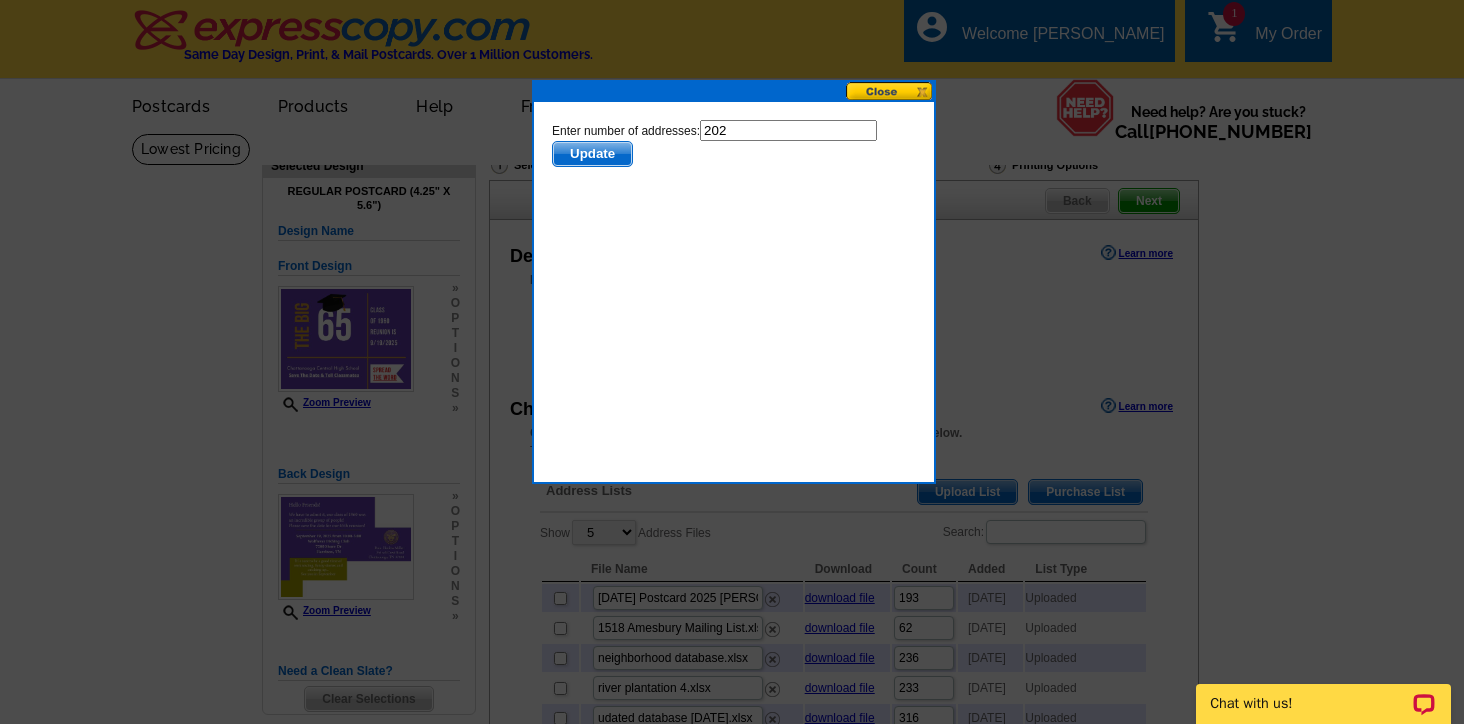 click on "Update" at bounding box center (592, 154) 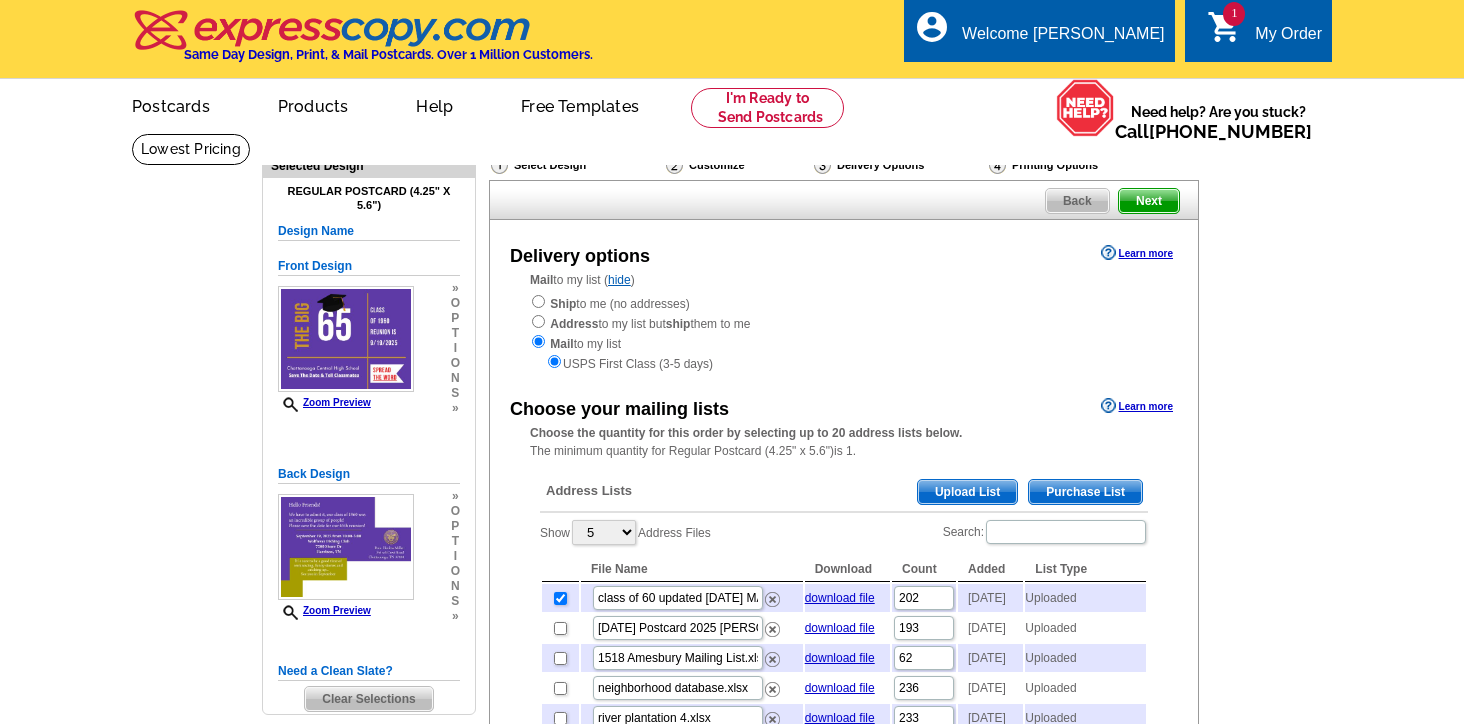 scroll, scrollTop: 0, scrollLeft: 0, axis: both 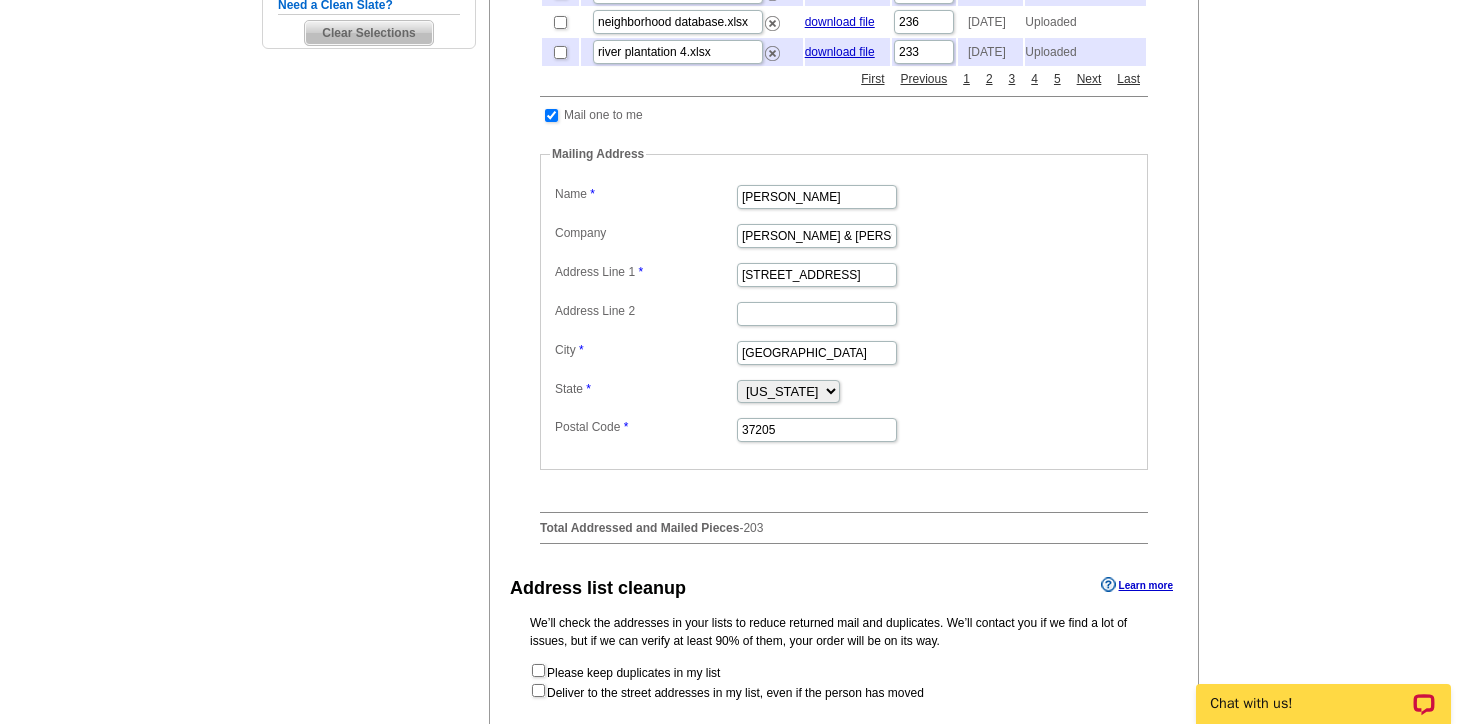 click at bounding box center [551, 115] 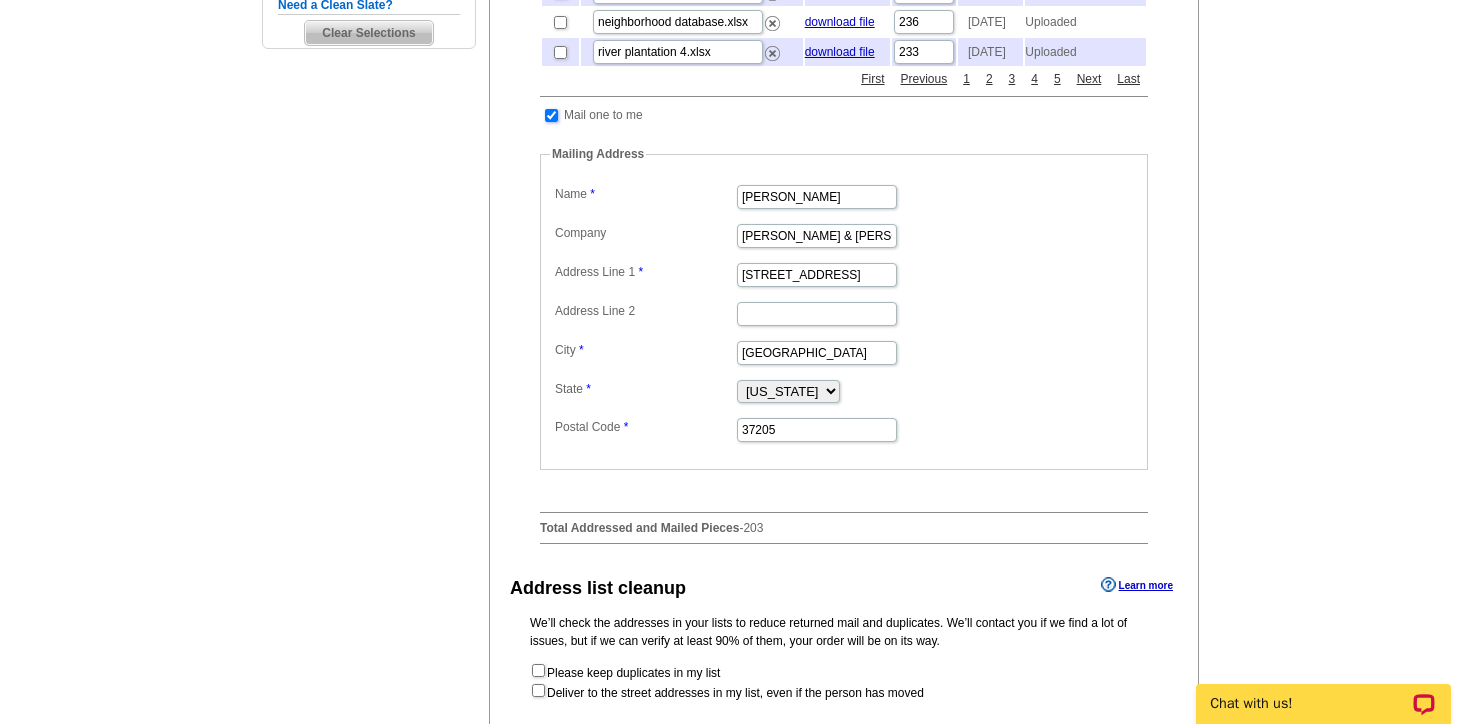 click at bounding box center [551, 115] 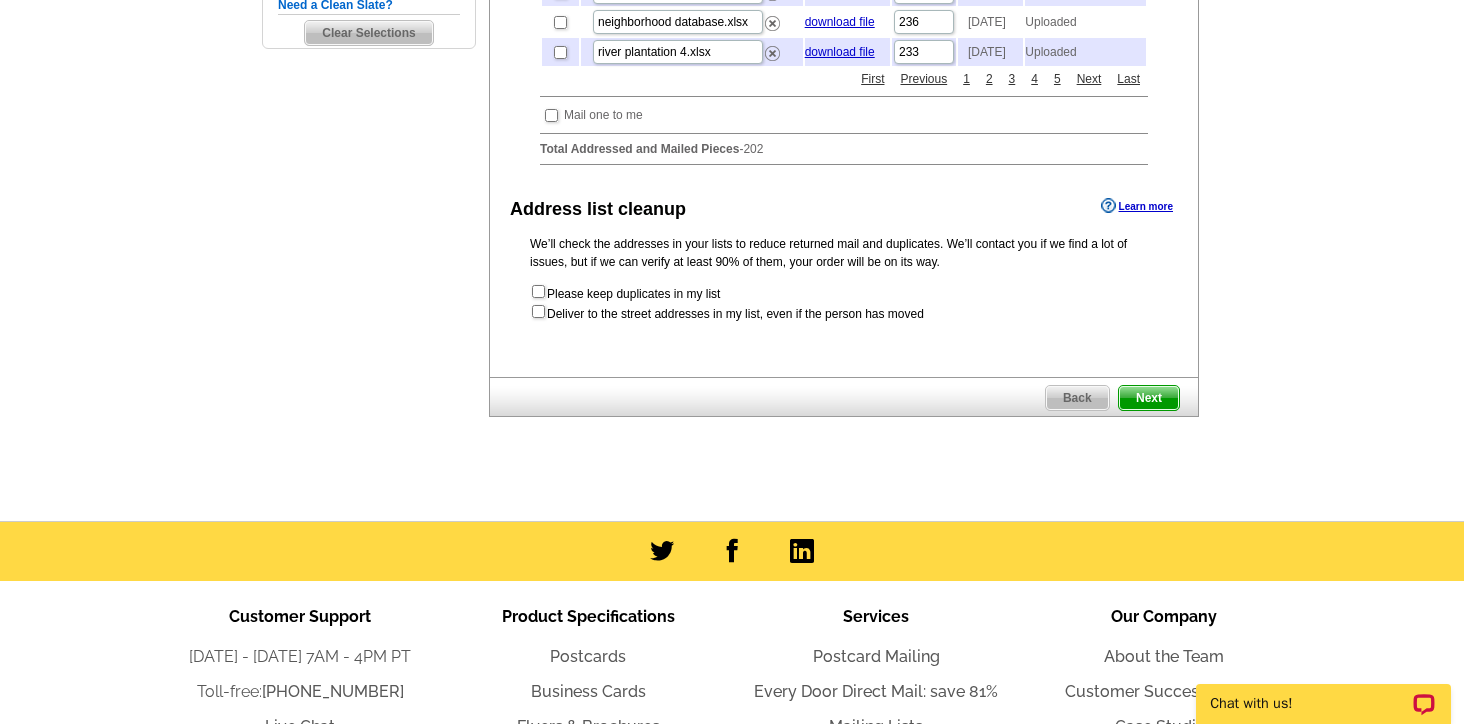 click on "Next" at bounding box center (1149, 398) 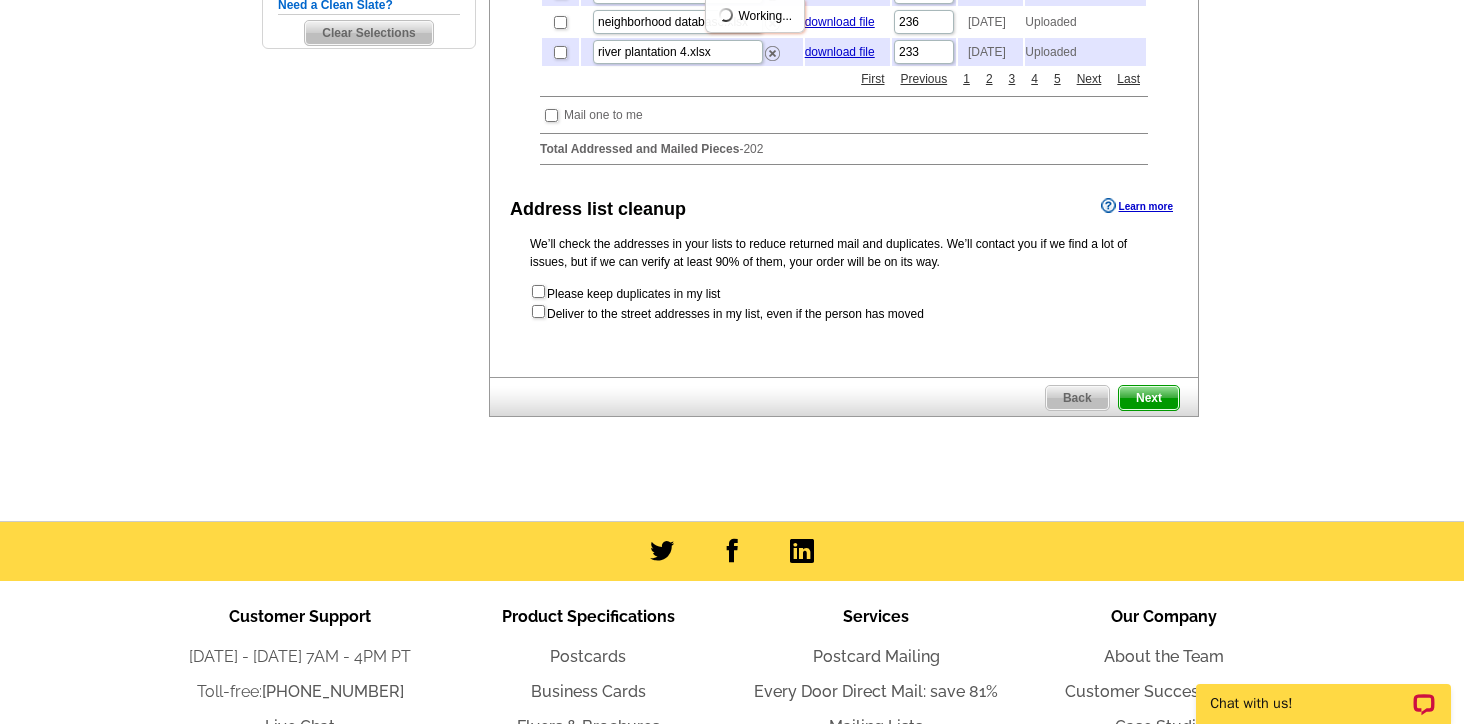 scroll, scrollTop: 0, scrollLeft: 0, axis: both 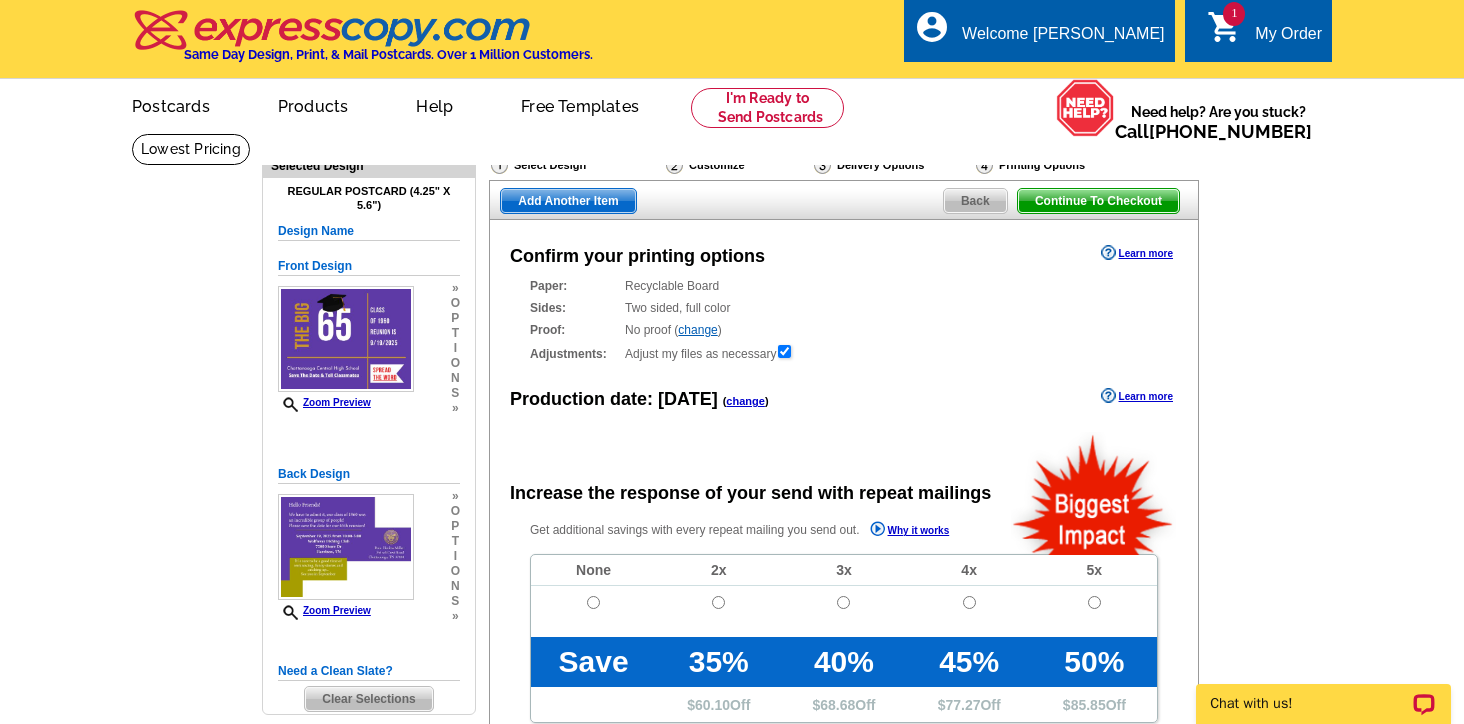 radio on "false" 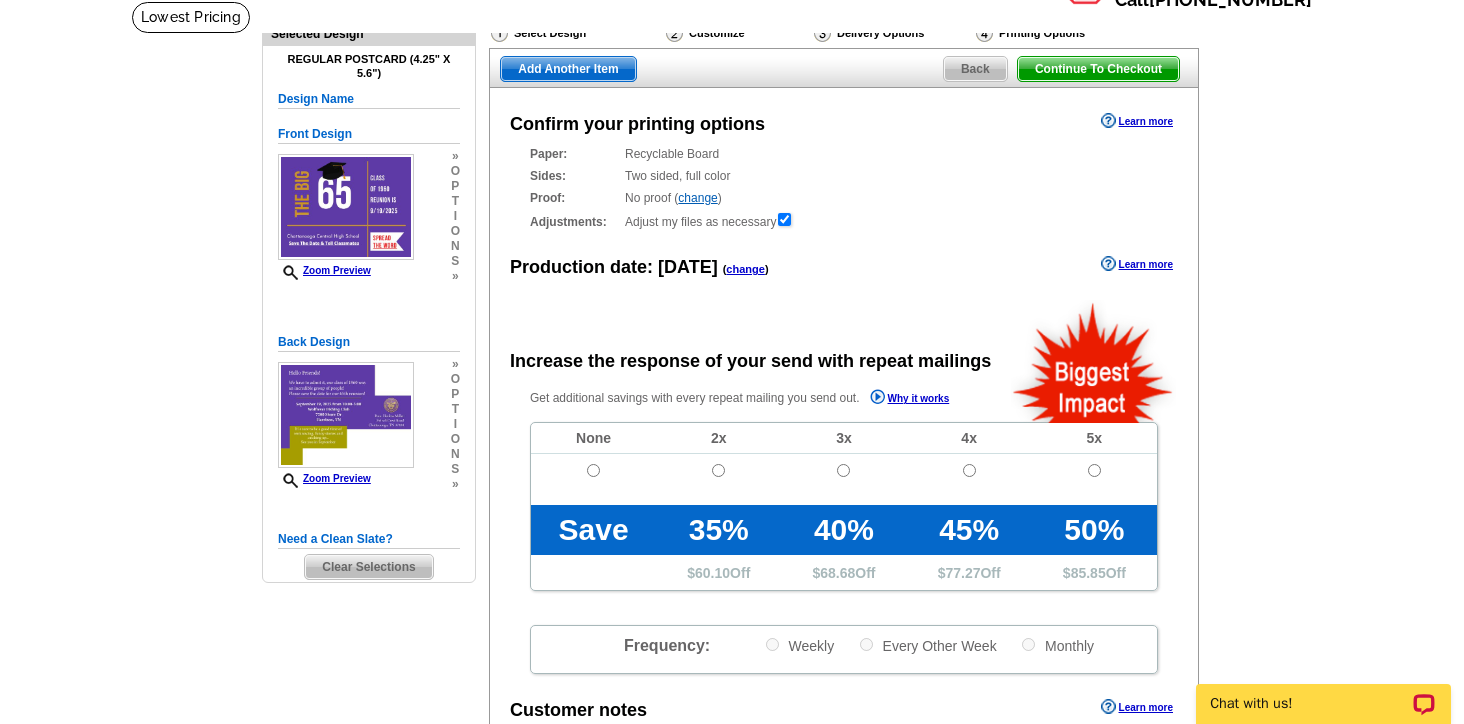 scroll, scrollTop: 150, scrollLeft: 0, axis: vertical 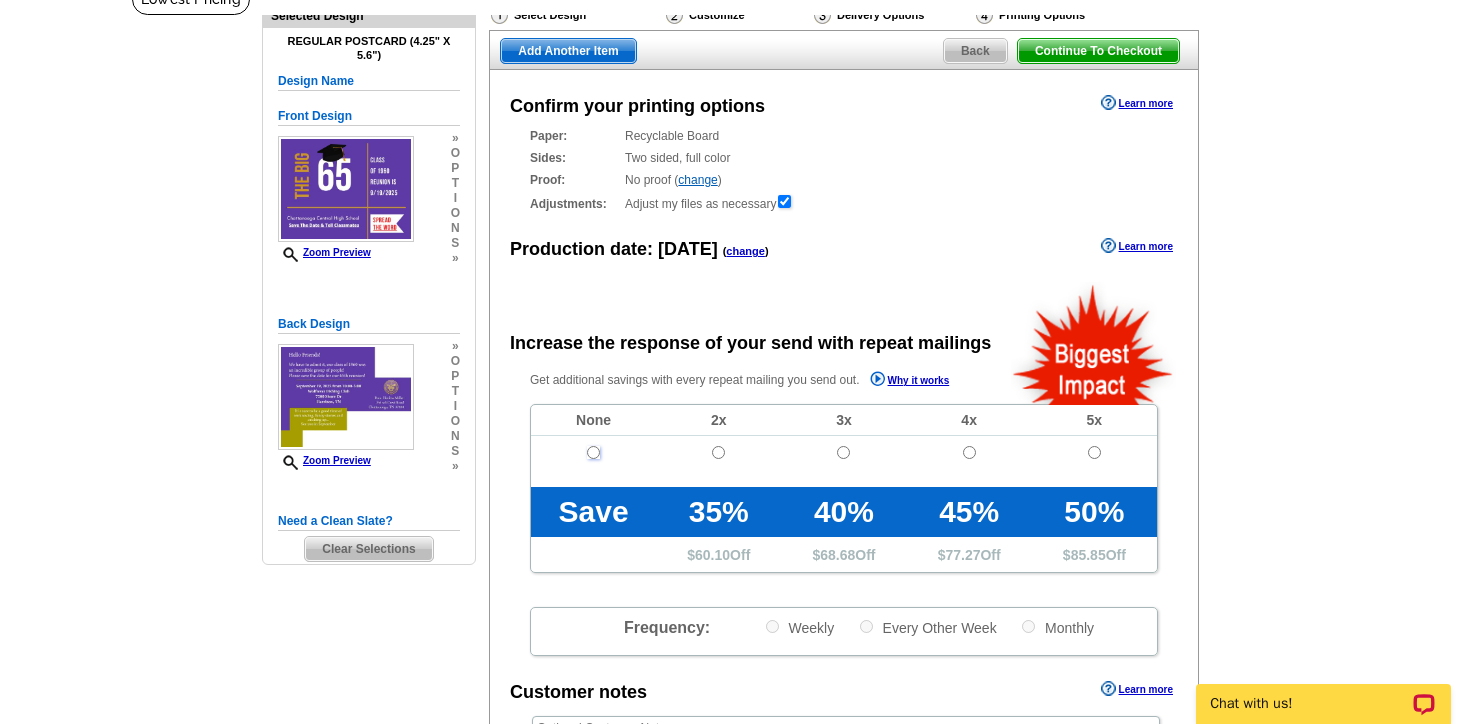 click at bounding box center [593, 452] 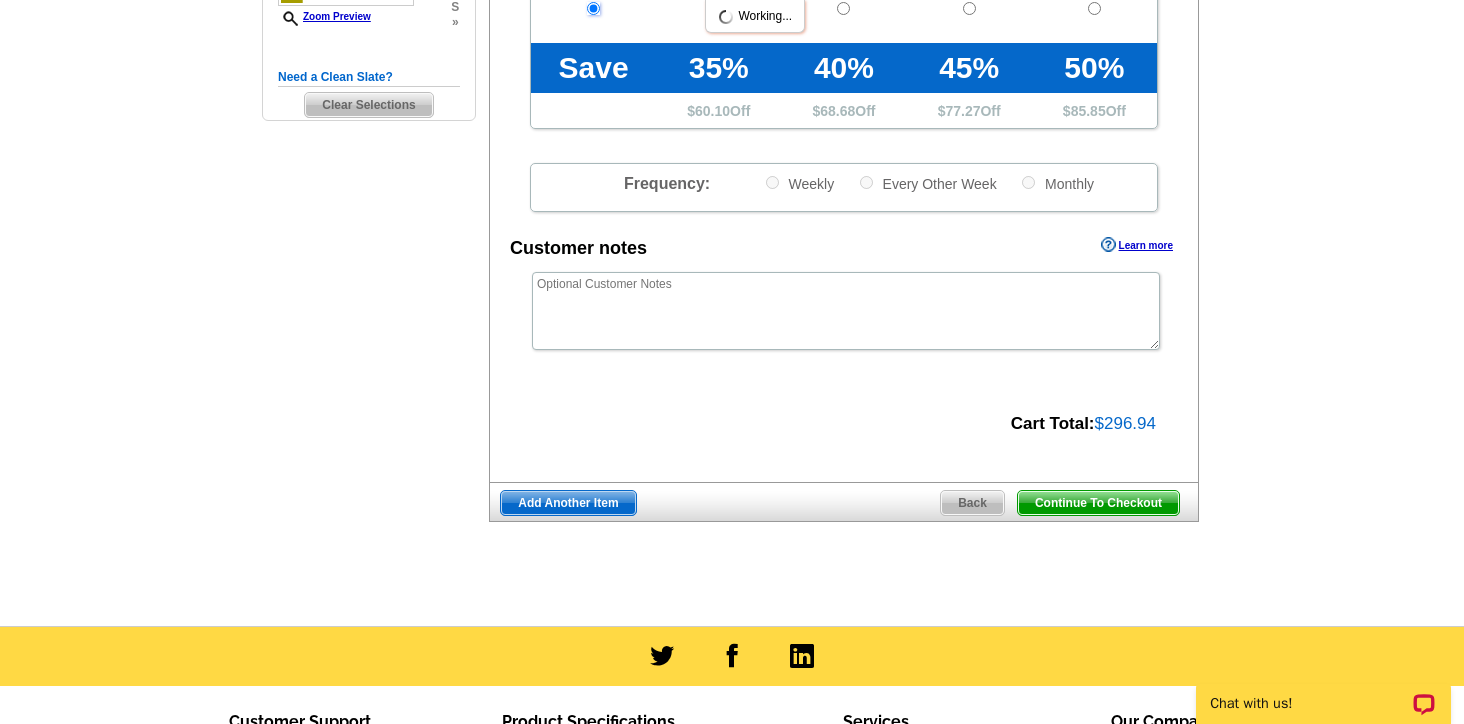 scroll, scrollTop: 754, scrollLeft: 0, axis: vertical 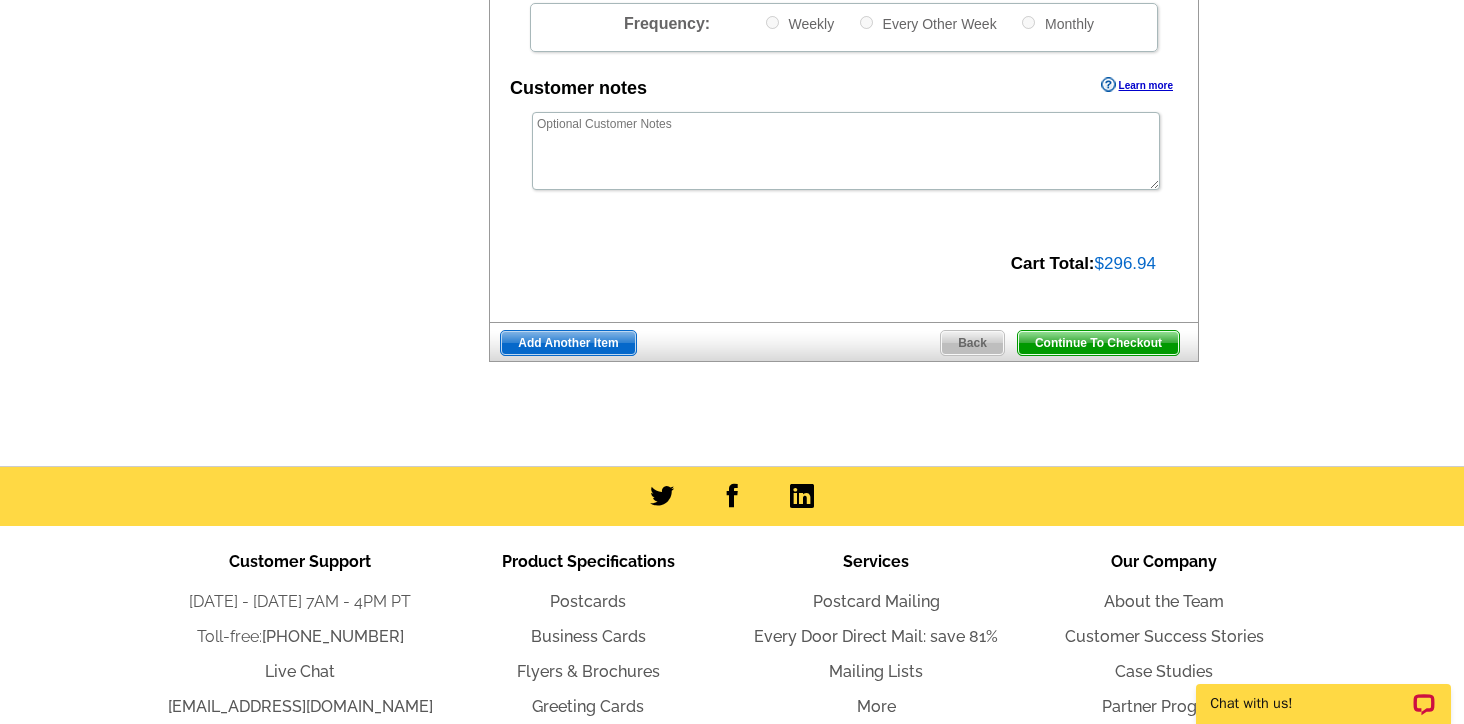 click on "Continue To Checkout" at bounding box center (1098, 343) 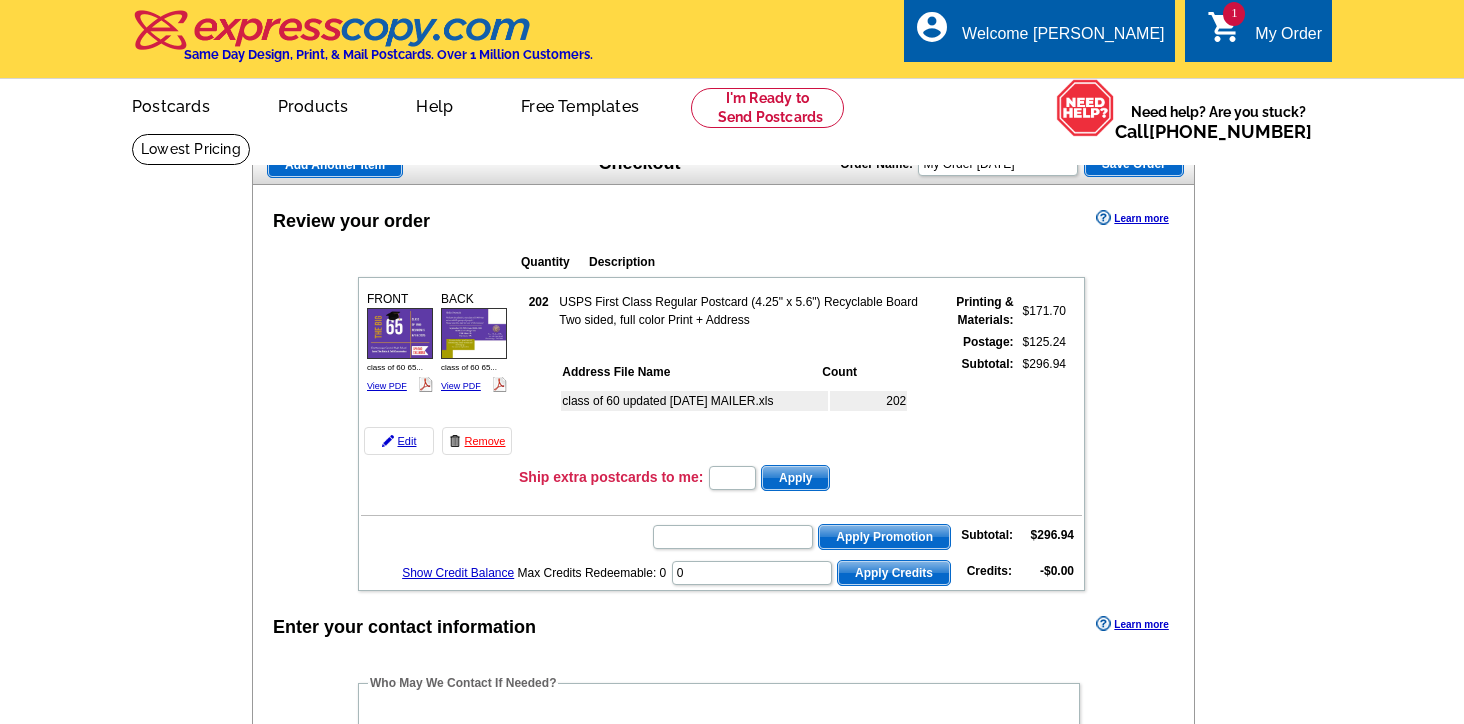 scroll, scrollTop: 0, scrollLeft: 0, axis: both 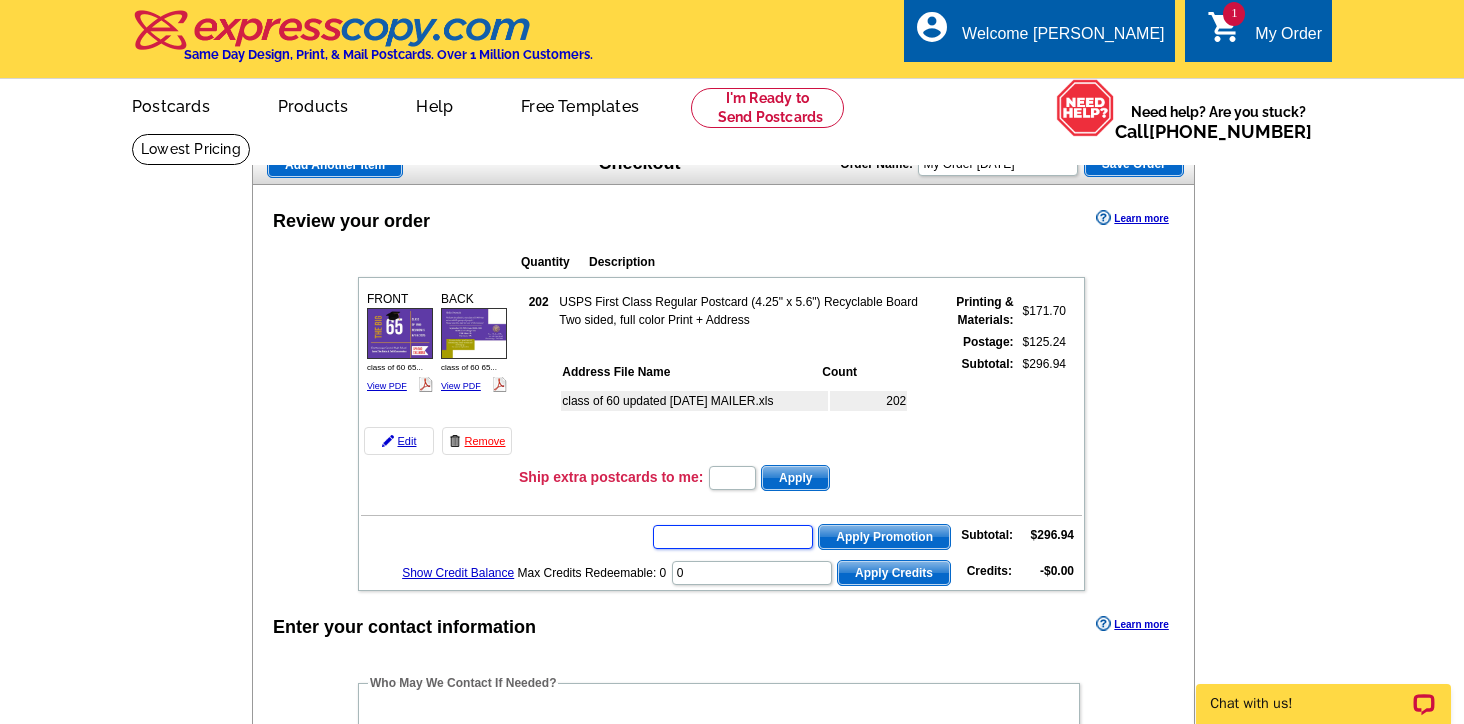 click at bounding box center (733, 537) 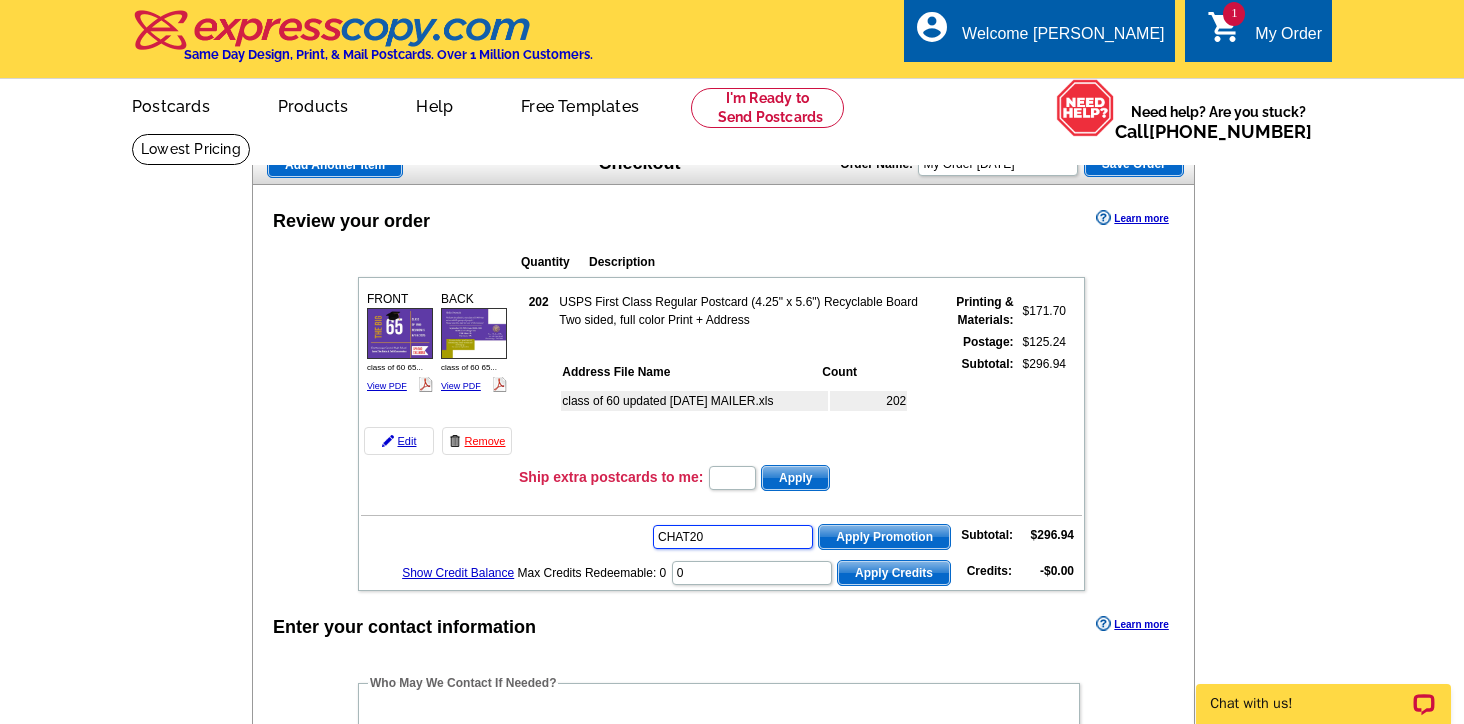 type on "CHAT20" 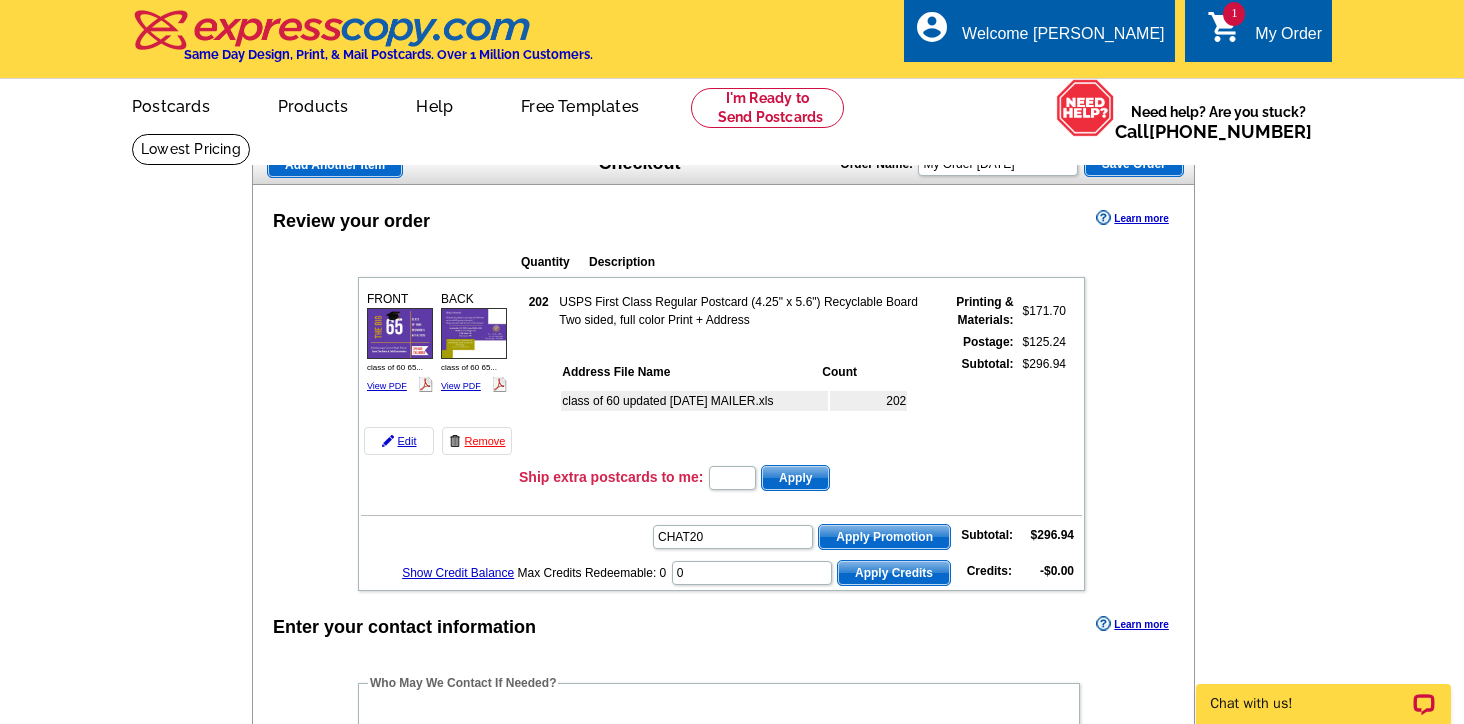 click on "Apply Promotion" at bounding box center (884, 537) 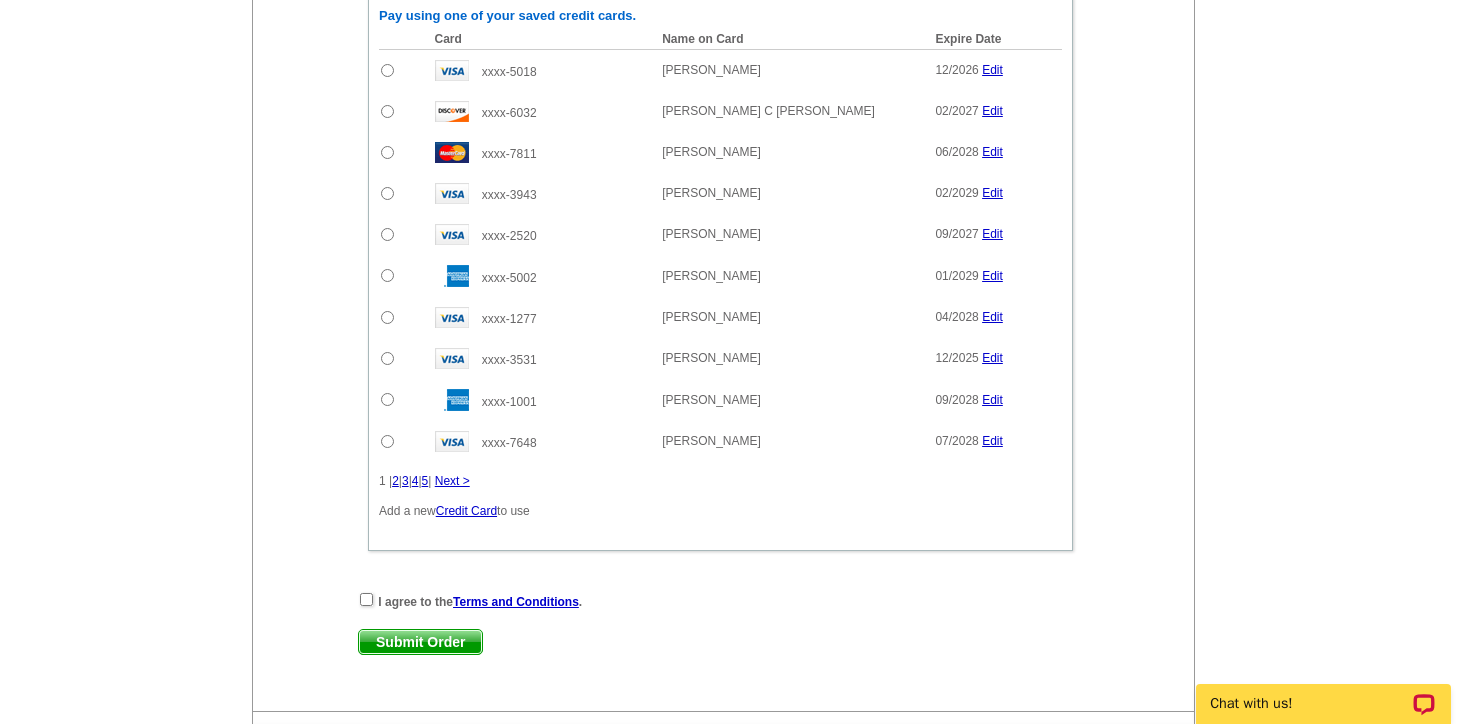 scroll, scrollTop: 1111, scrollLeft: 0, axis: vertical 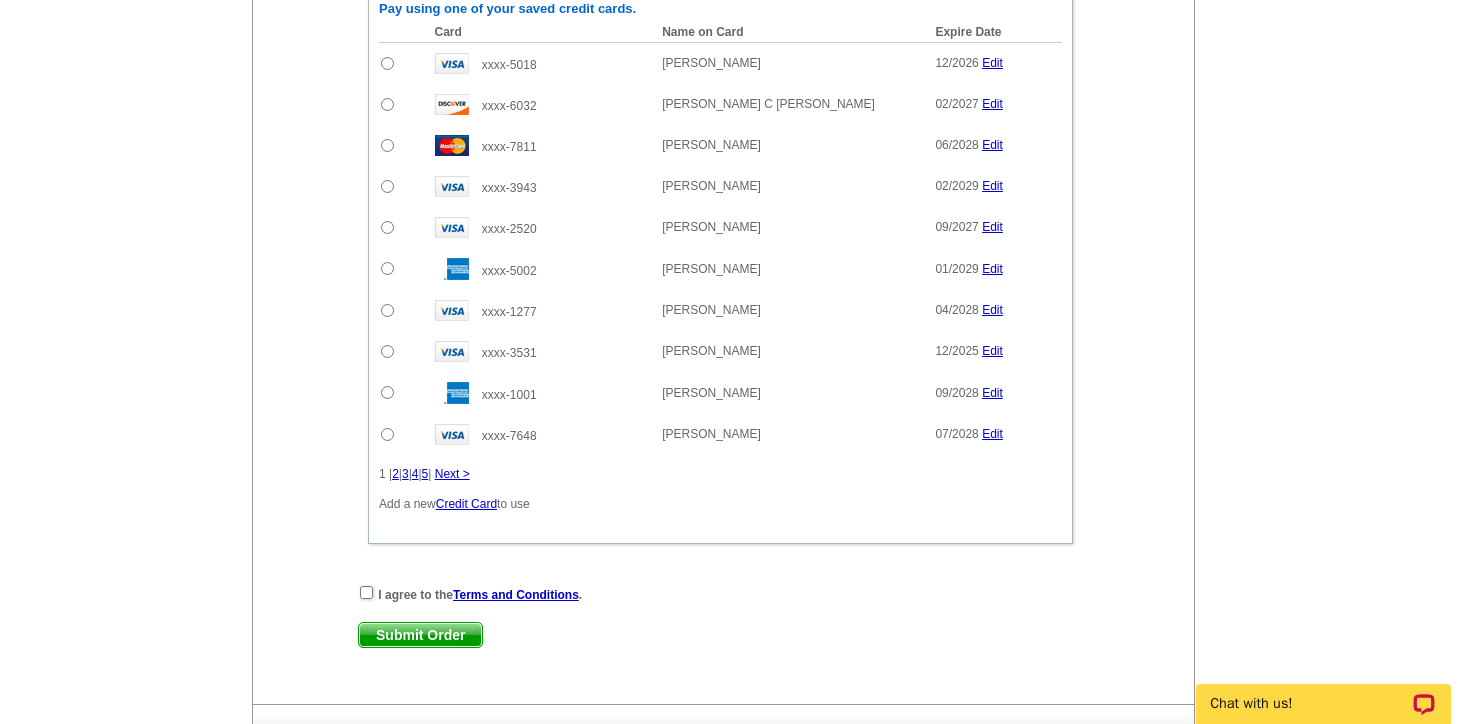 click on "2" at bounding box center [395, 474] 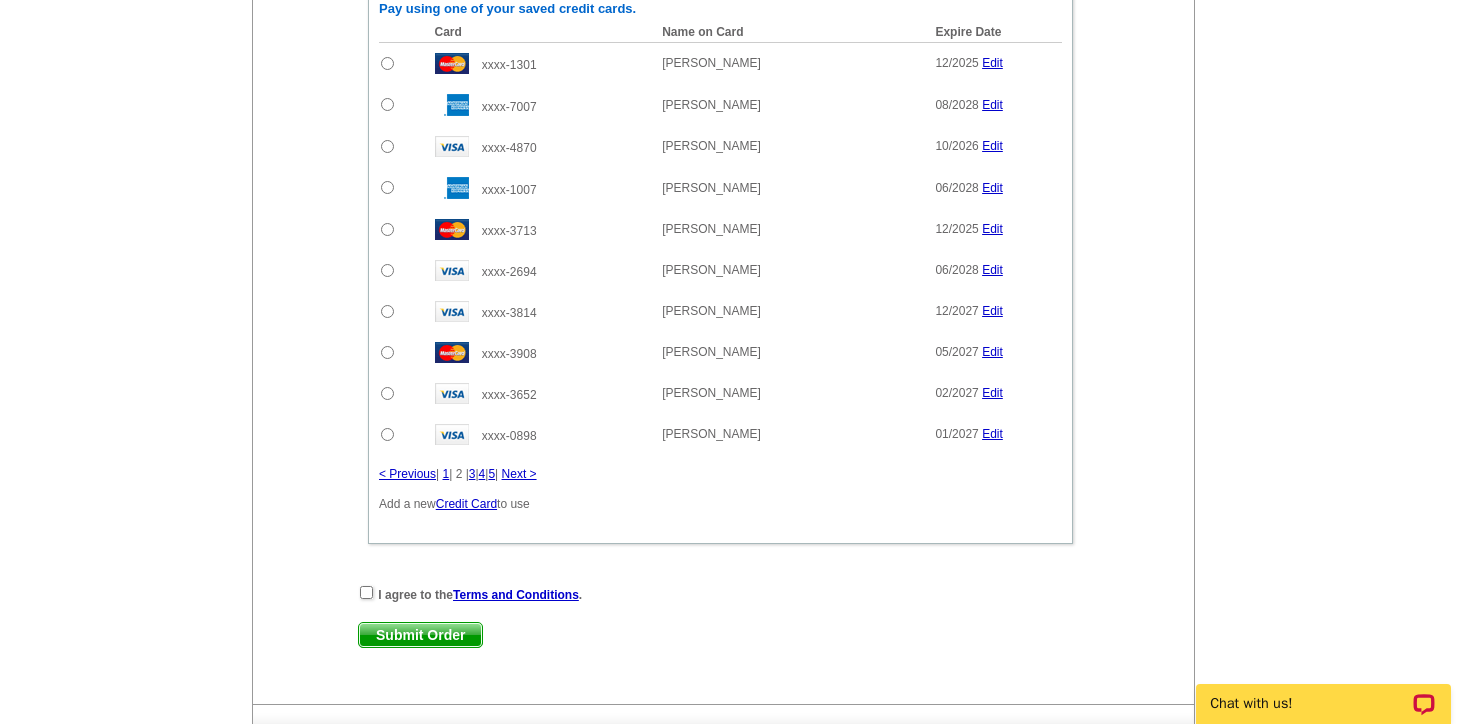 click on "Credit Card" at bounding box center (466, 504) 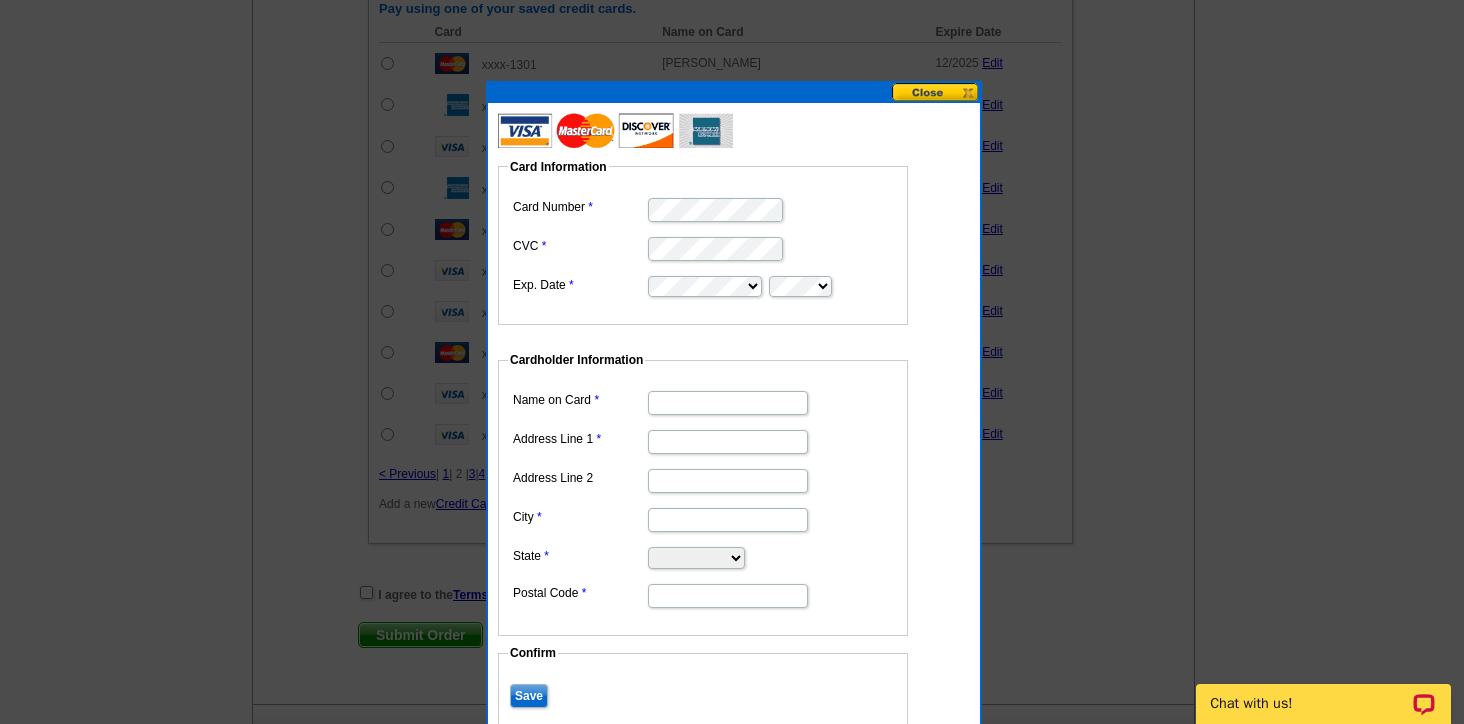 scroll, scrollTop: 1112, scrollLeft: 0, axis: vertical 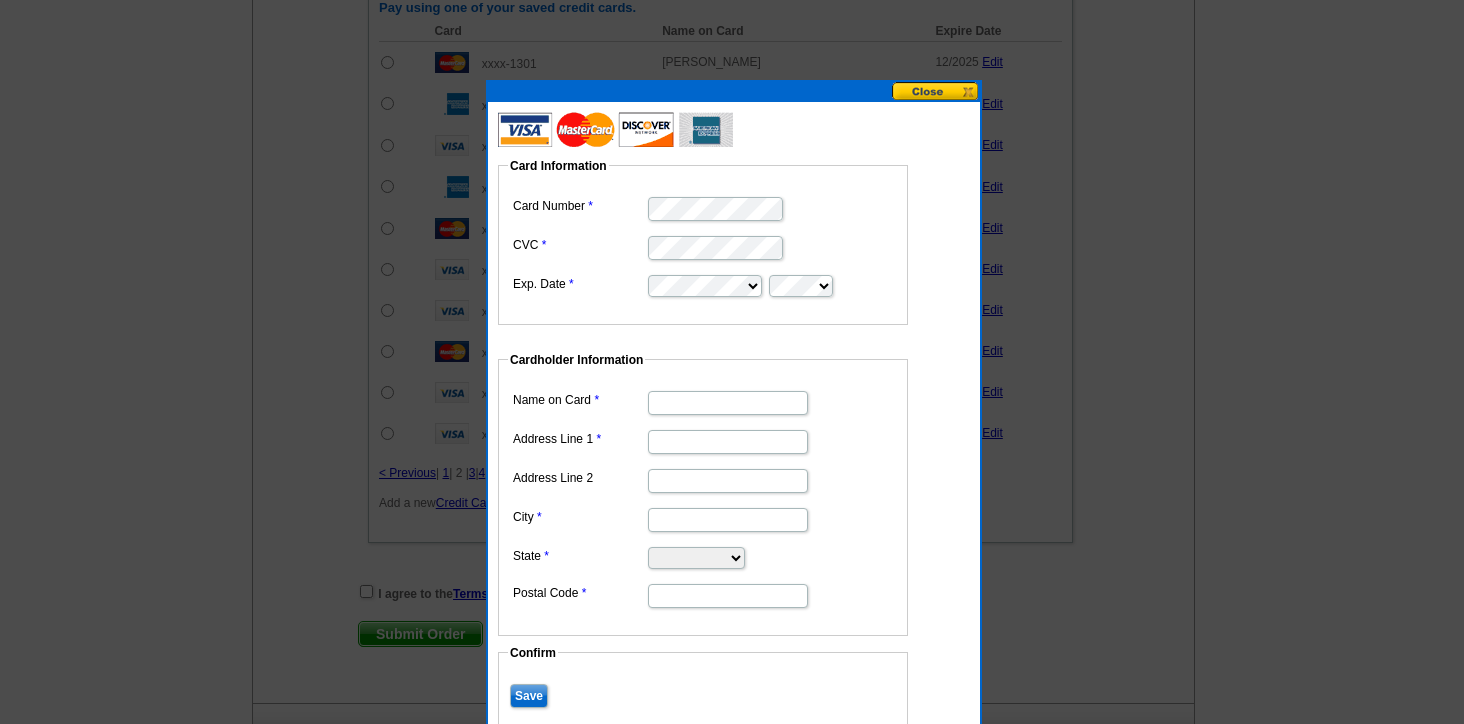 click on "Name on Card" at bounding box center [728, 403] 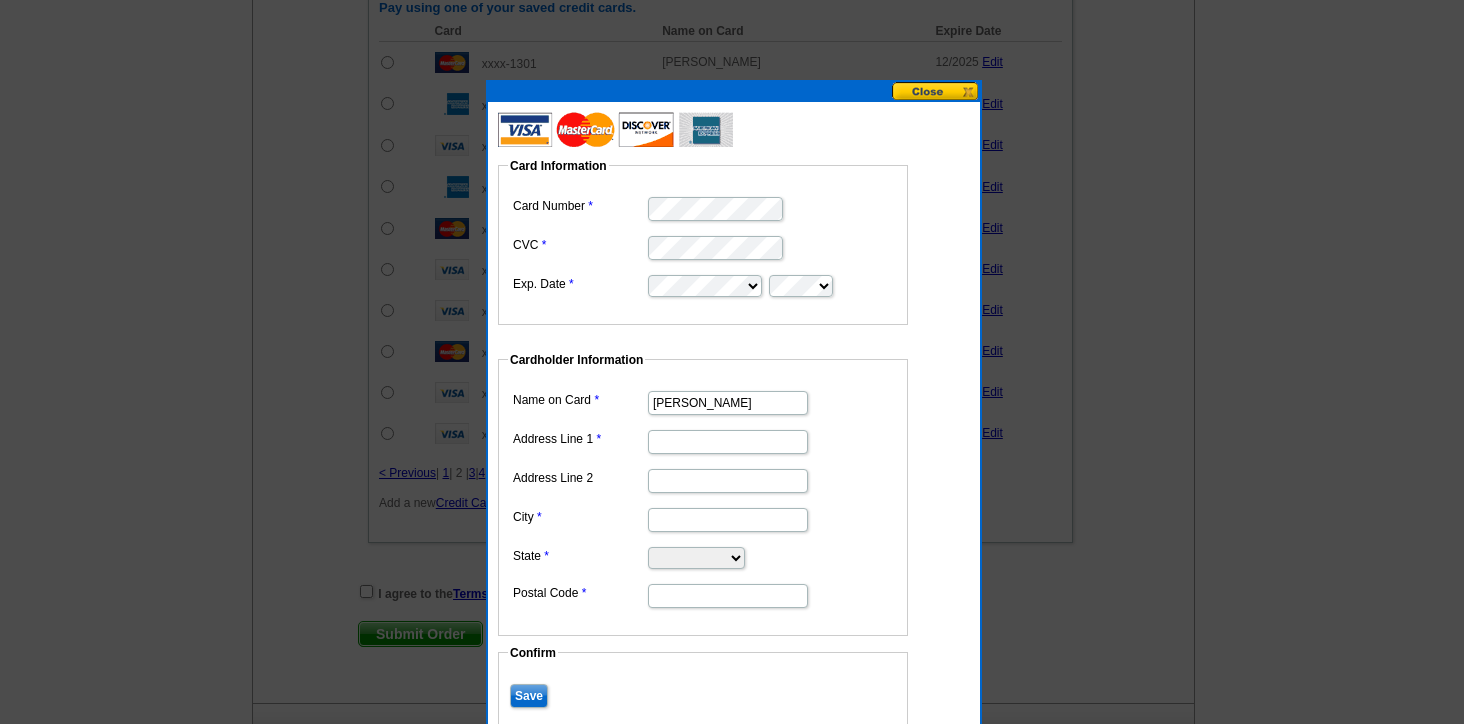 click on "Lucille M Bottorff" at bounding box center [728, 403] 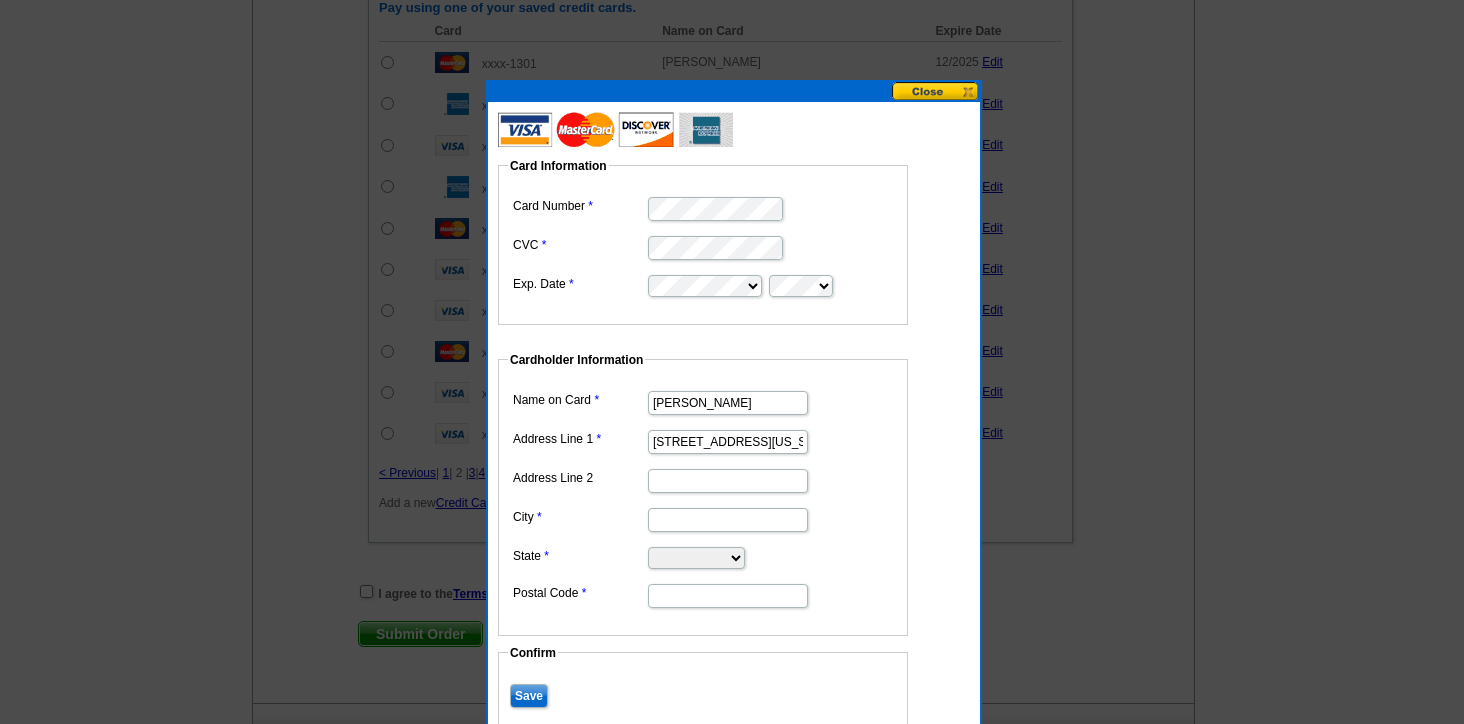 type on "101" 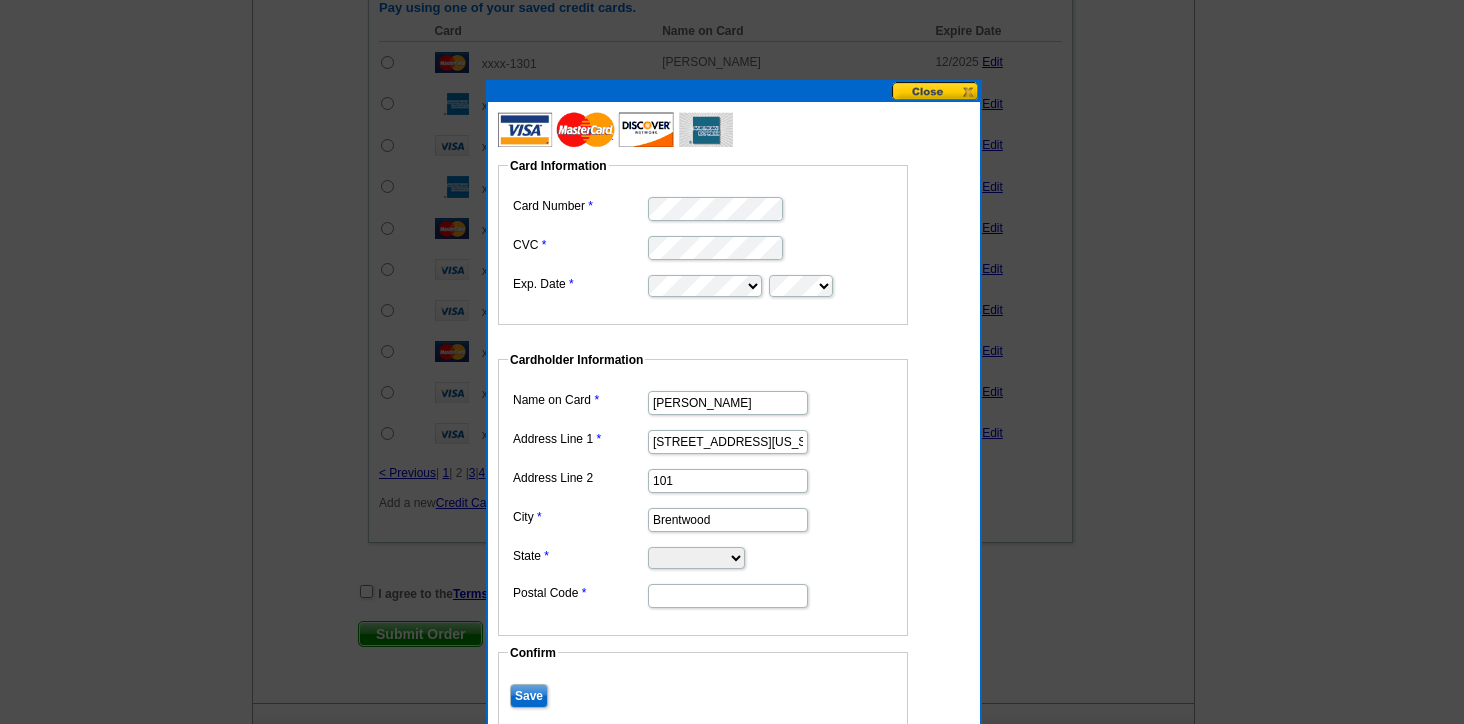 select on "TN" 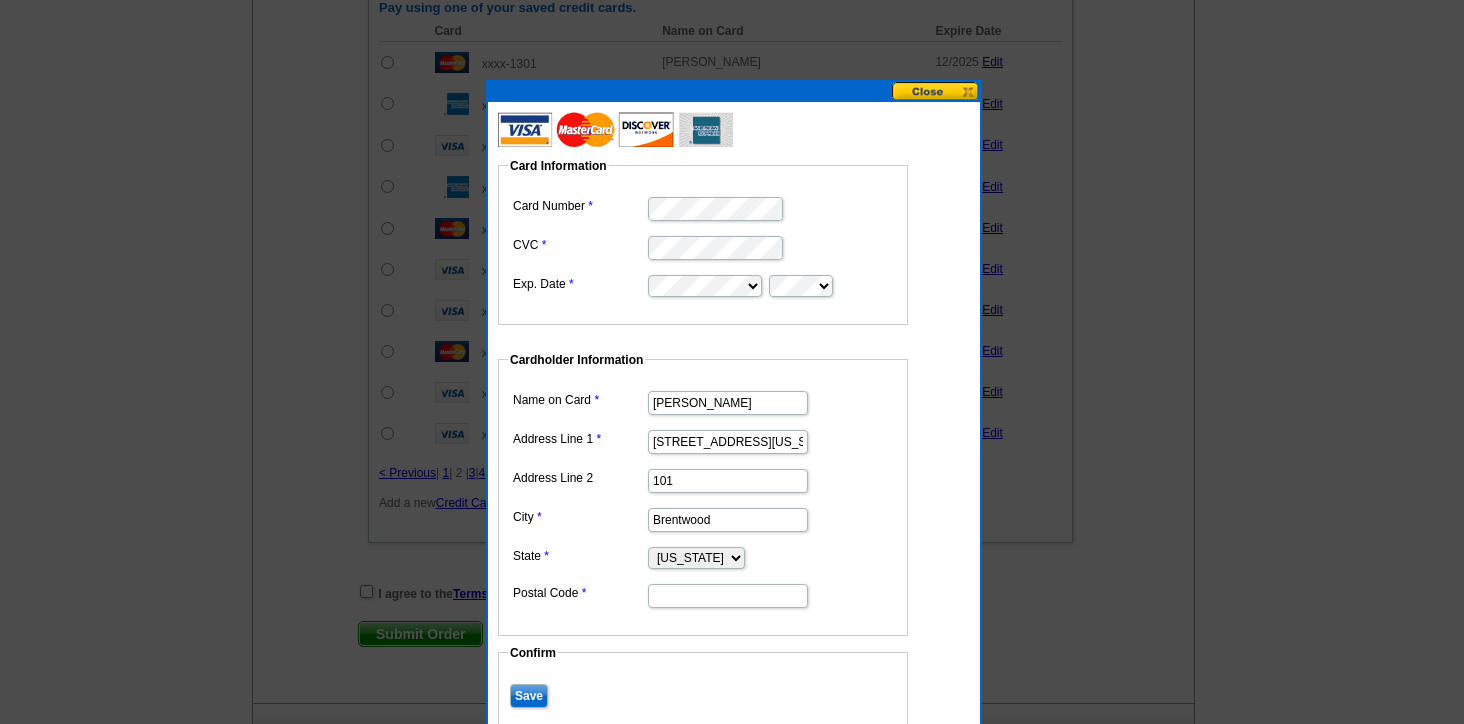 type on "37027" 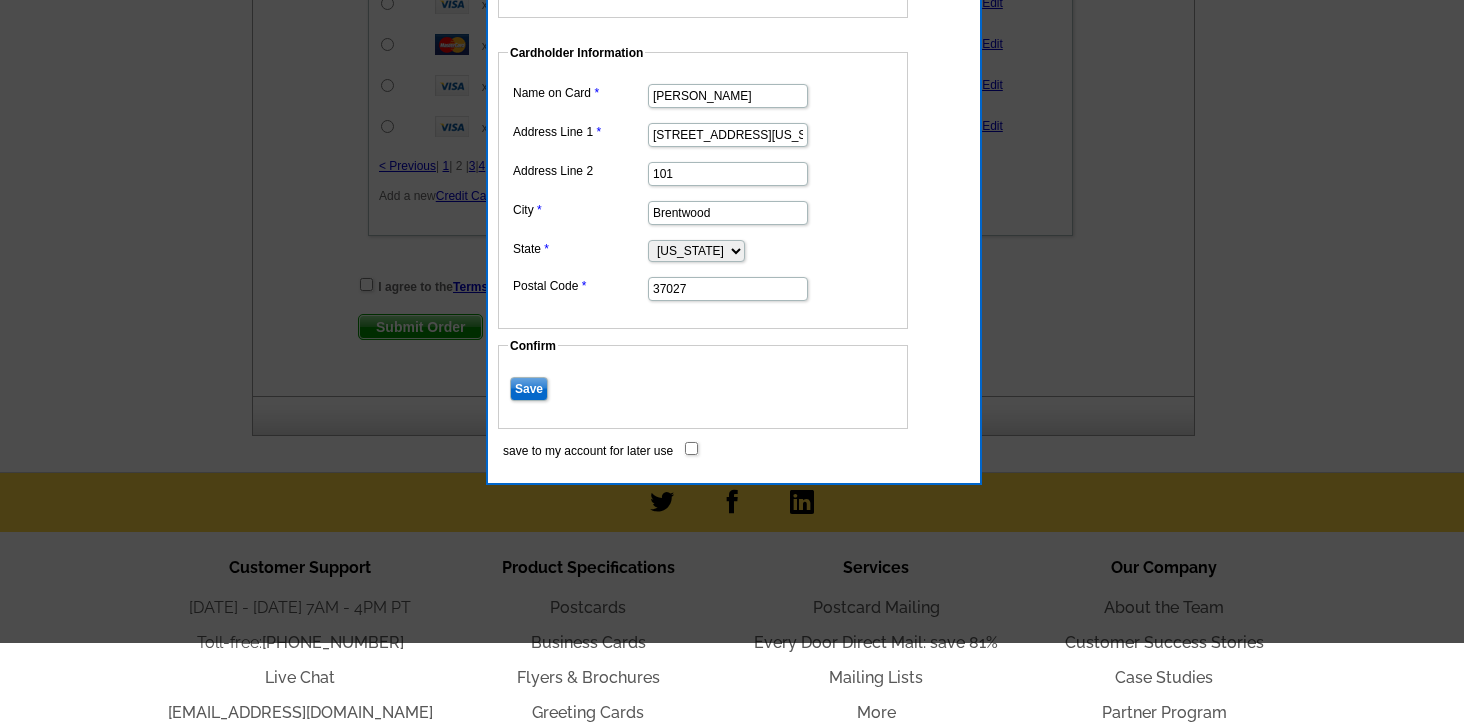 scroll, scrollTop: 1428, scrollLeft: 0, axis: vertical 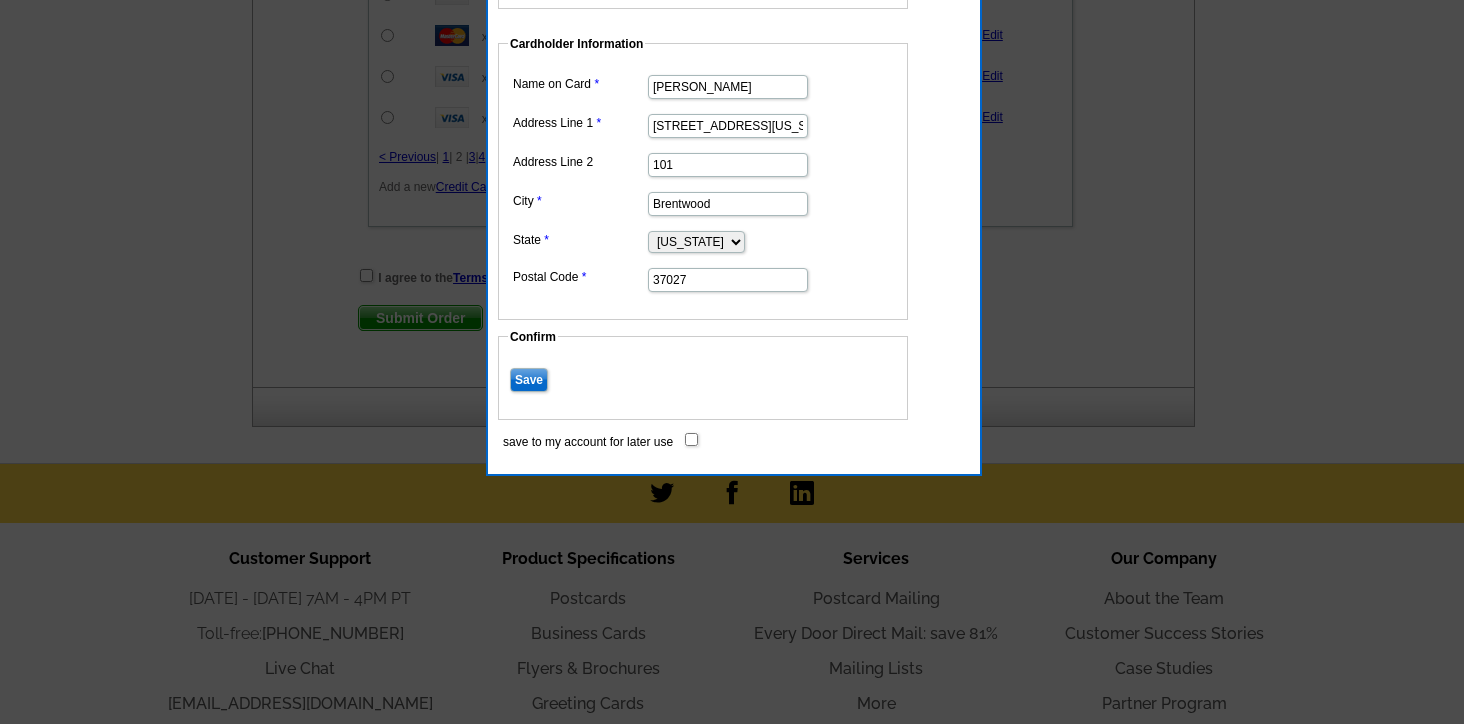 click on "save to my account for later use" at bounding box center [691, 439] 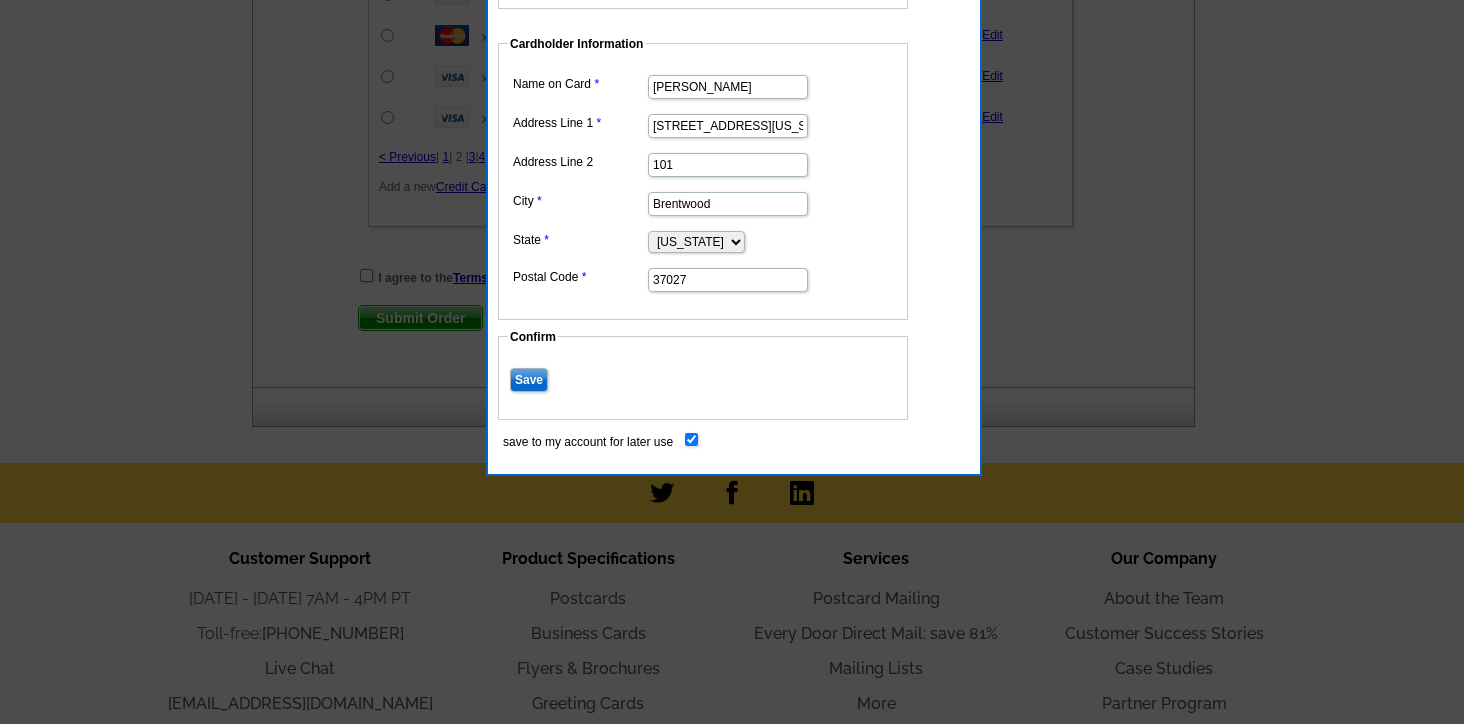 click on "Save" at bounding box center [529, 380] 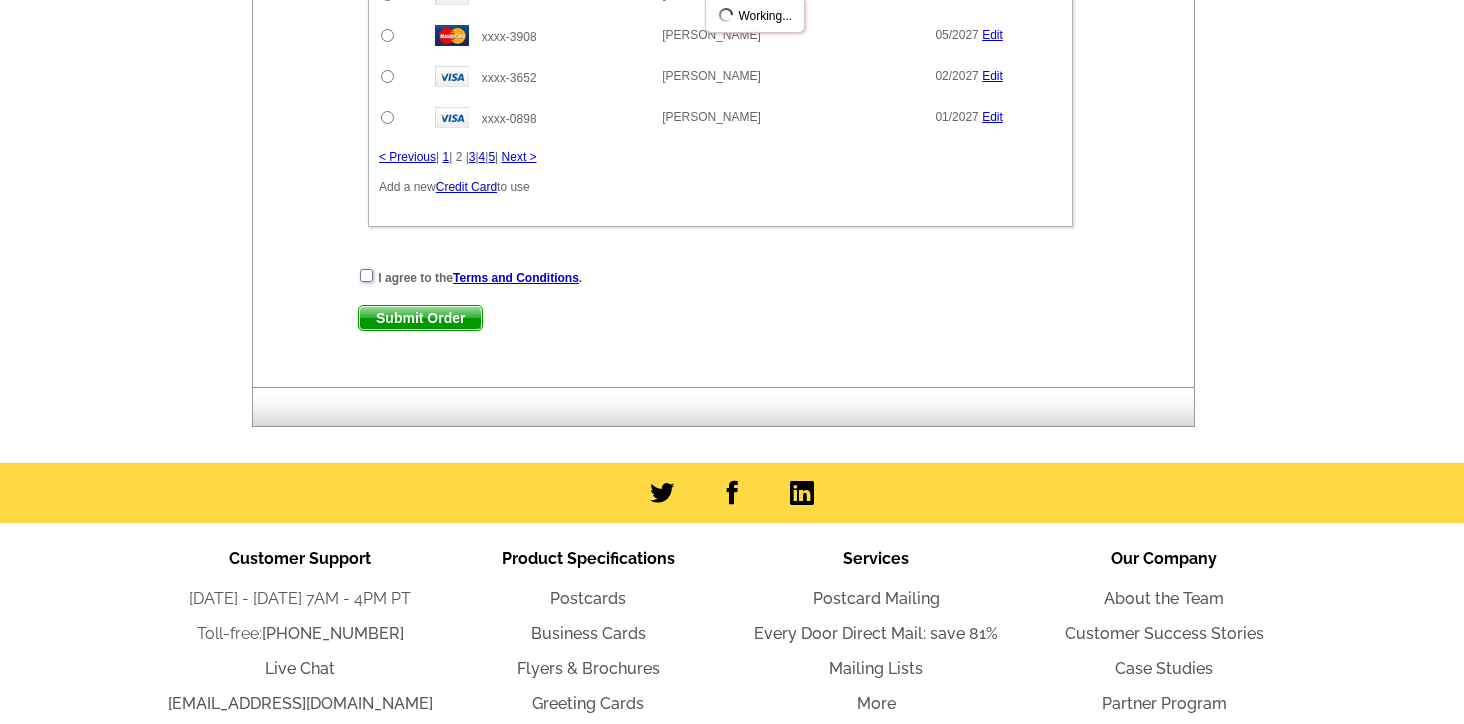 click at bounding box center (366, 275) 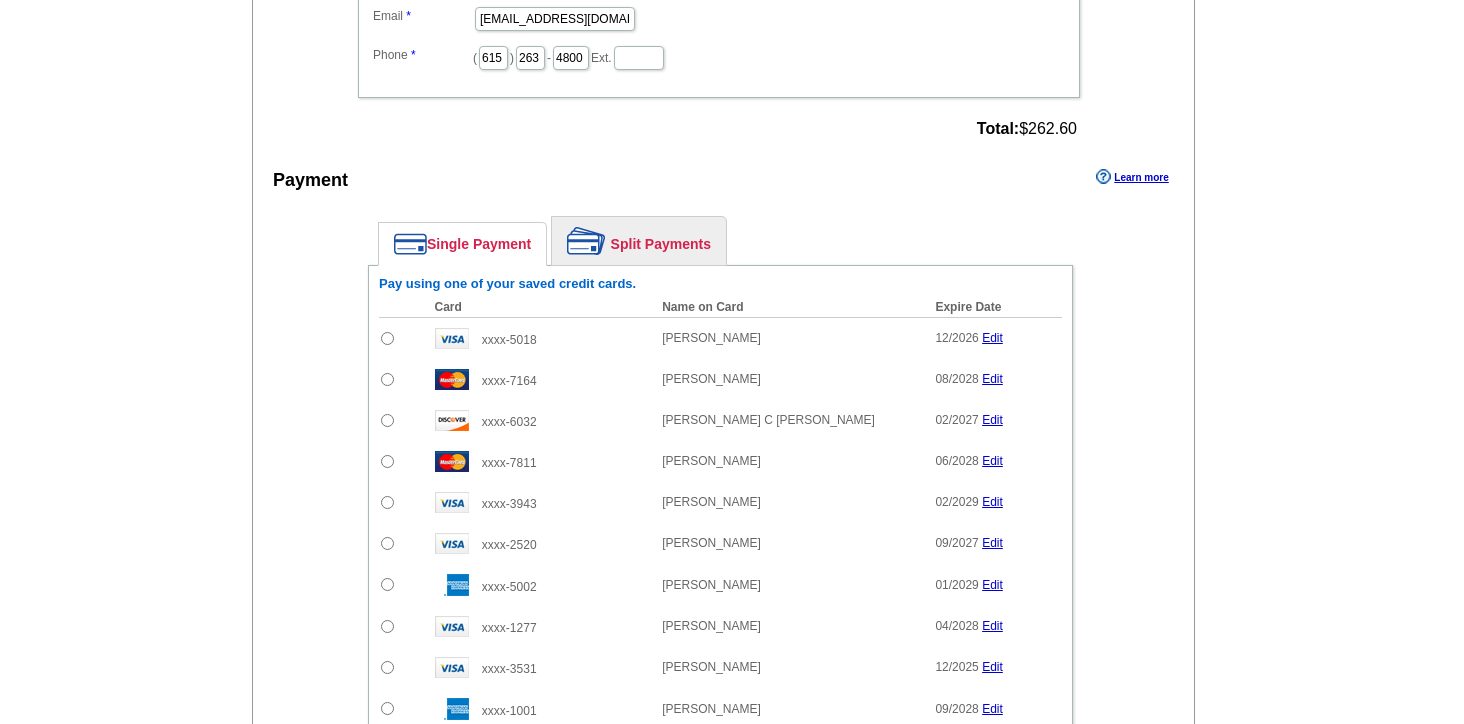 scroll, scrollTop: 838, scrollLeft: 0, axis: vertical 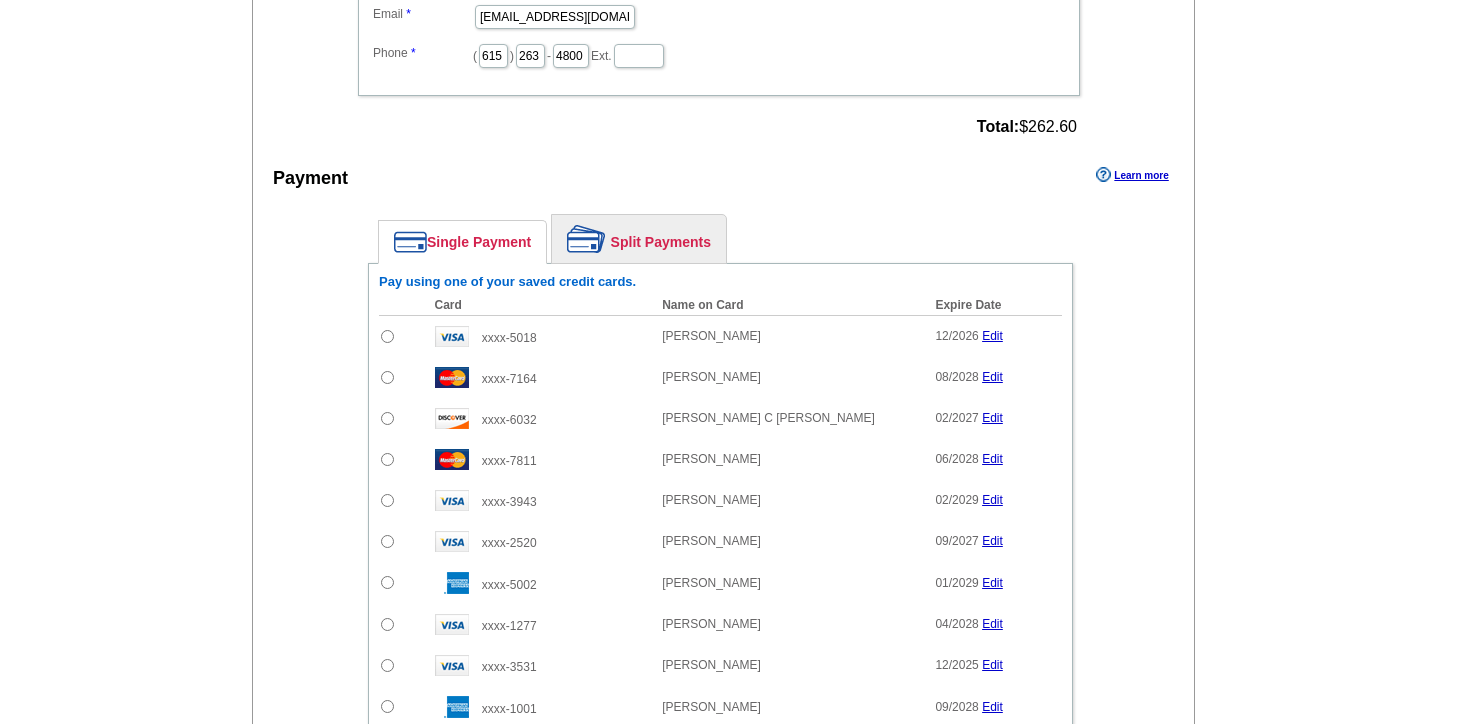 click at bounding box center (387, 377) 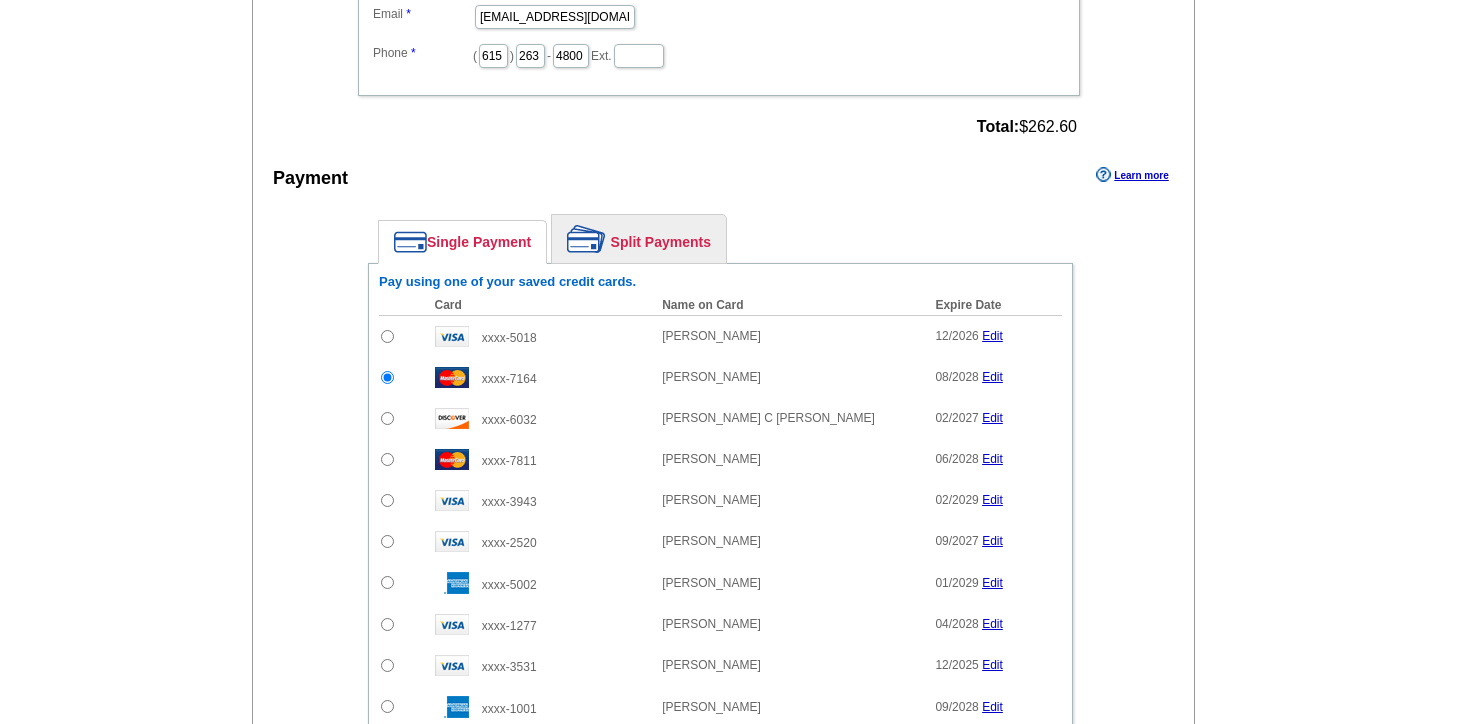 scroll, scrollTop: 1228, scrollLeft: 0, axis: vertical 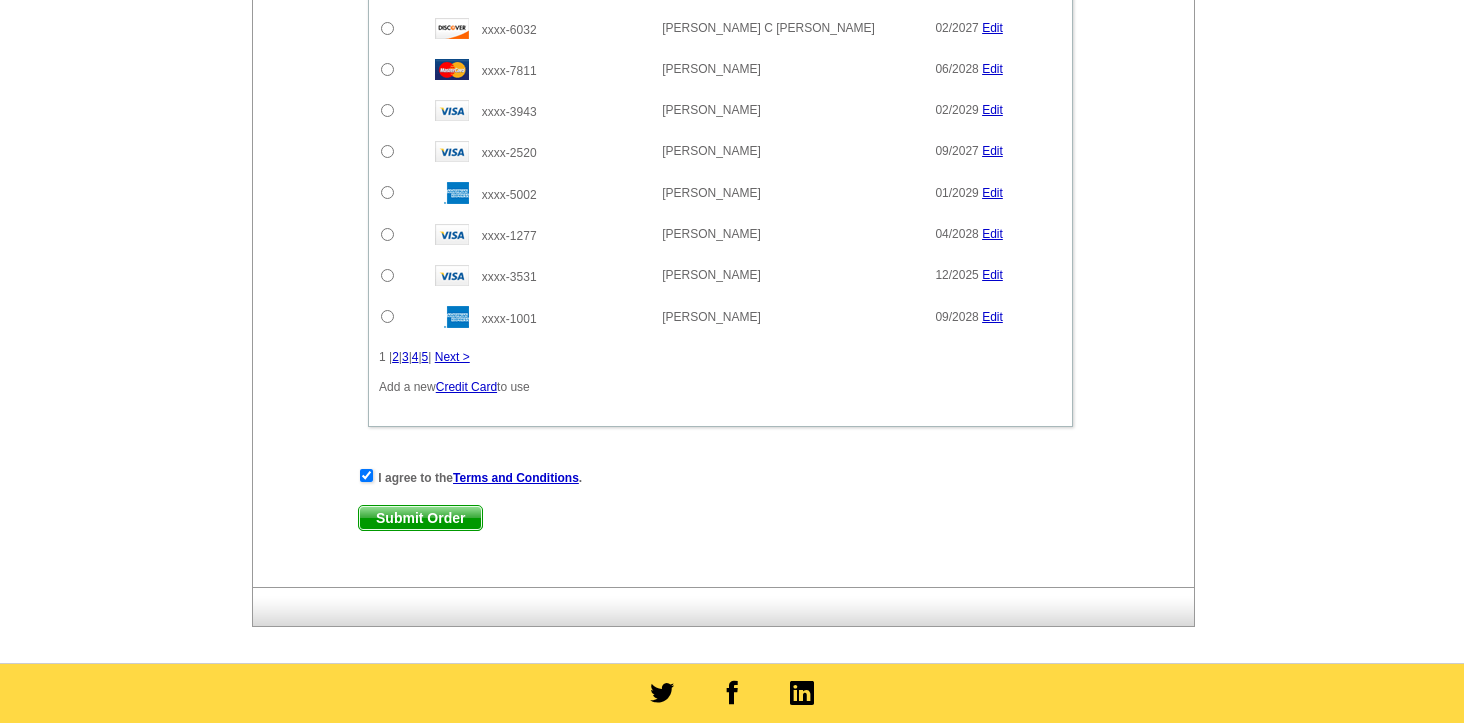 click on "Submit Order" at bounding box center [420, 518] 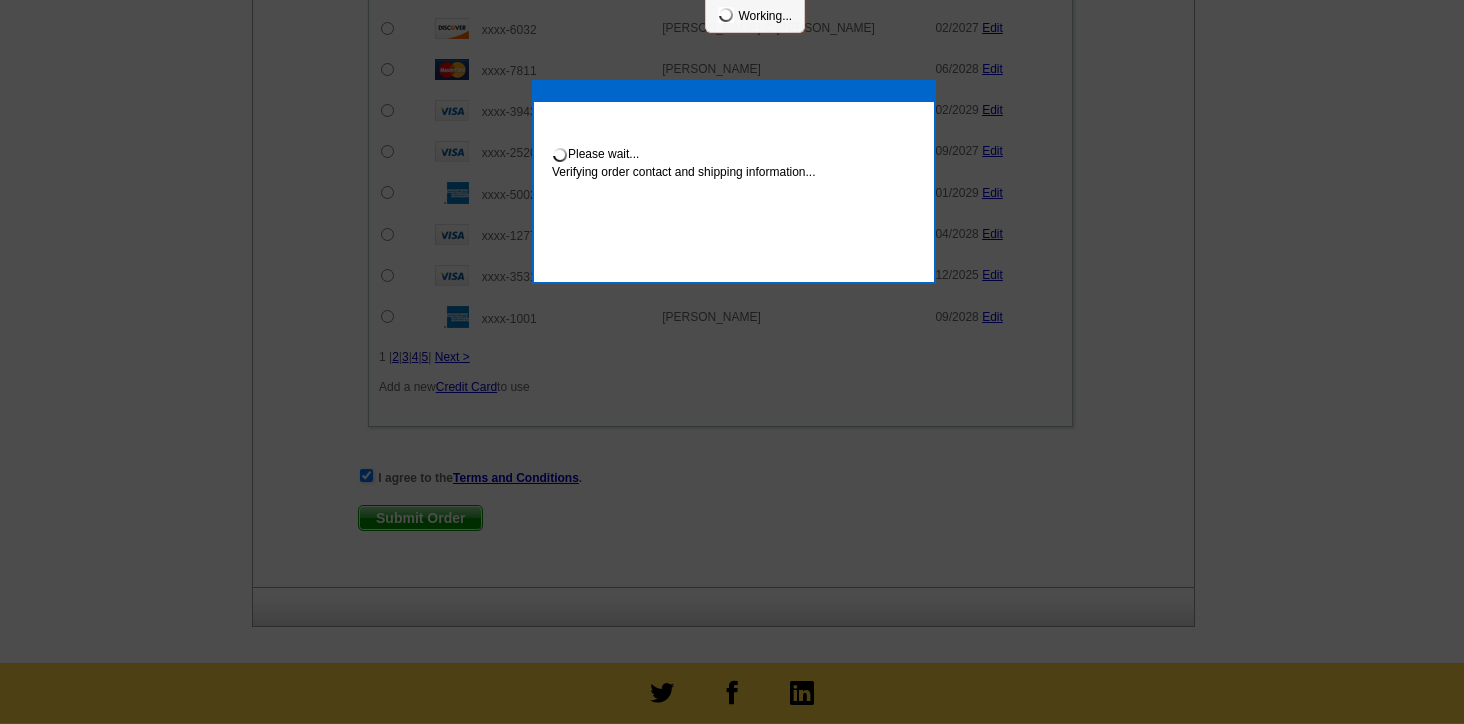 scroll, scrollTop: 1329, scrollLeft: 0, axis: vertical 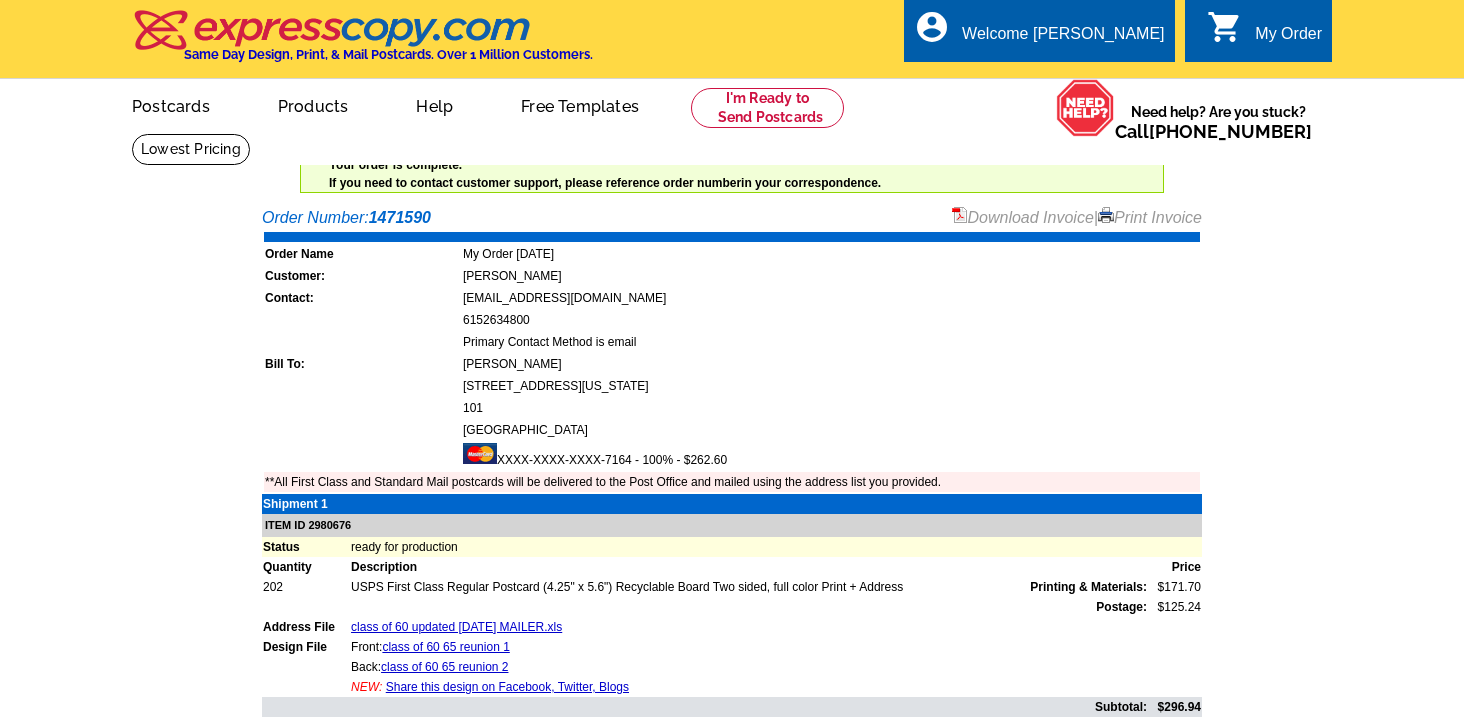 click on "Download Invoice" at bounding box center [1023, 217] 